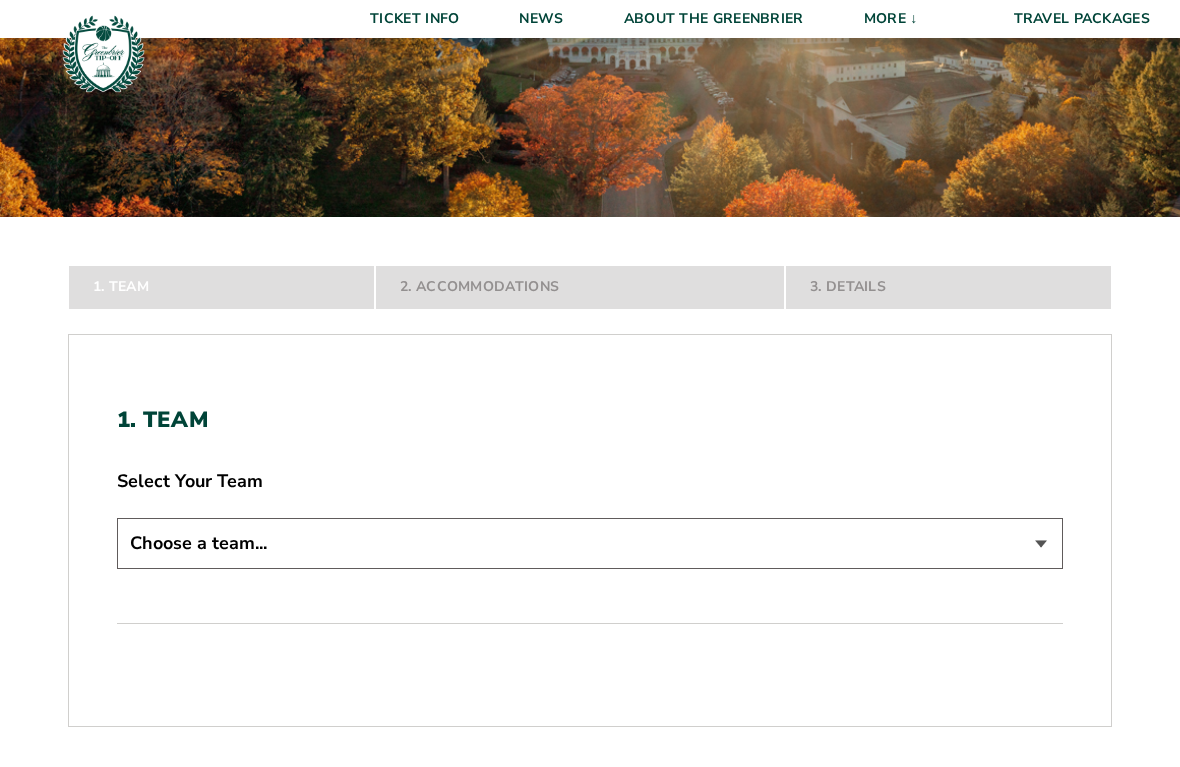 scroll, scrollTop: 215, scrollLeft: 0, axis: vertical 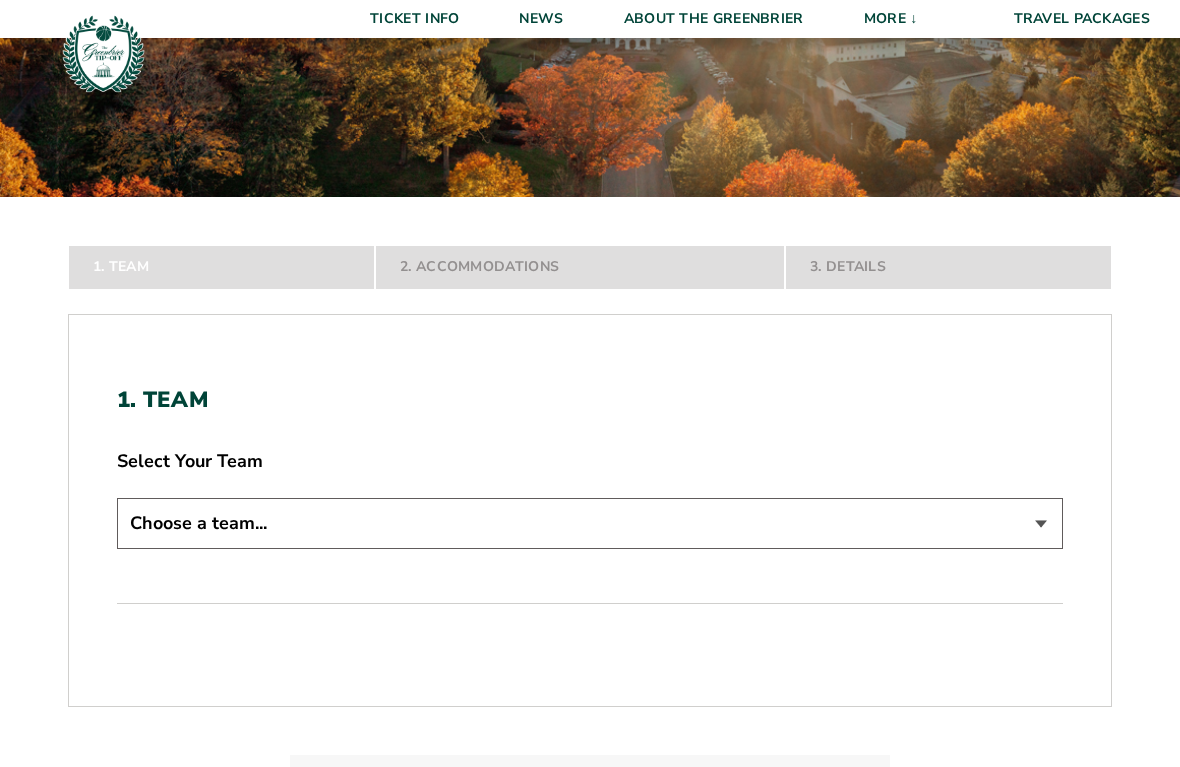 click on "Choose a team...
Butler Bulldogs
Northwestern Wildcats
South Carolina Gamecocks
Virginia Cavaliers" at bounding box center [590, 523] 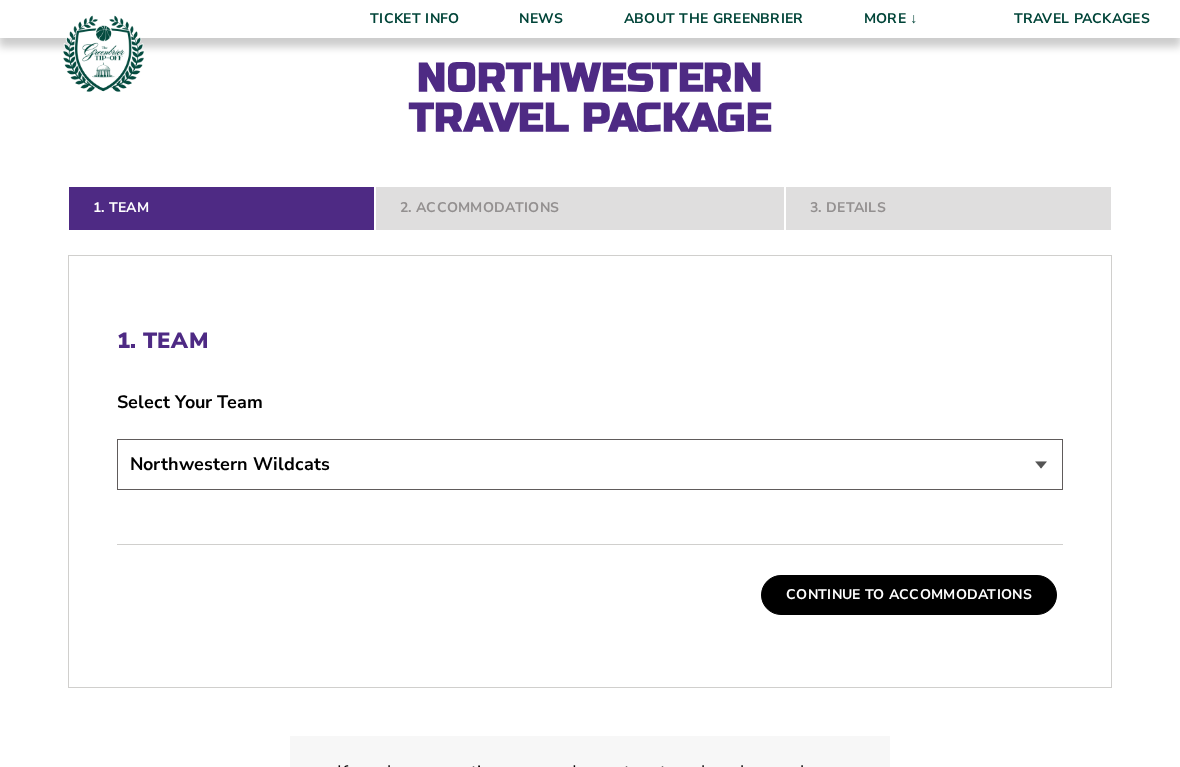 scroll, scrollTop: 423, scrollLeft: 0, axis: vertical 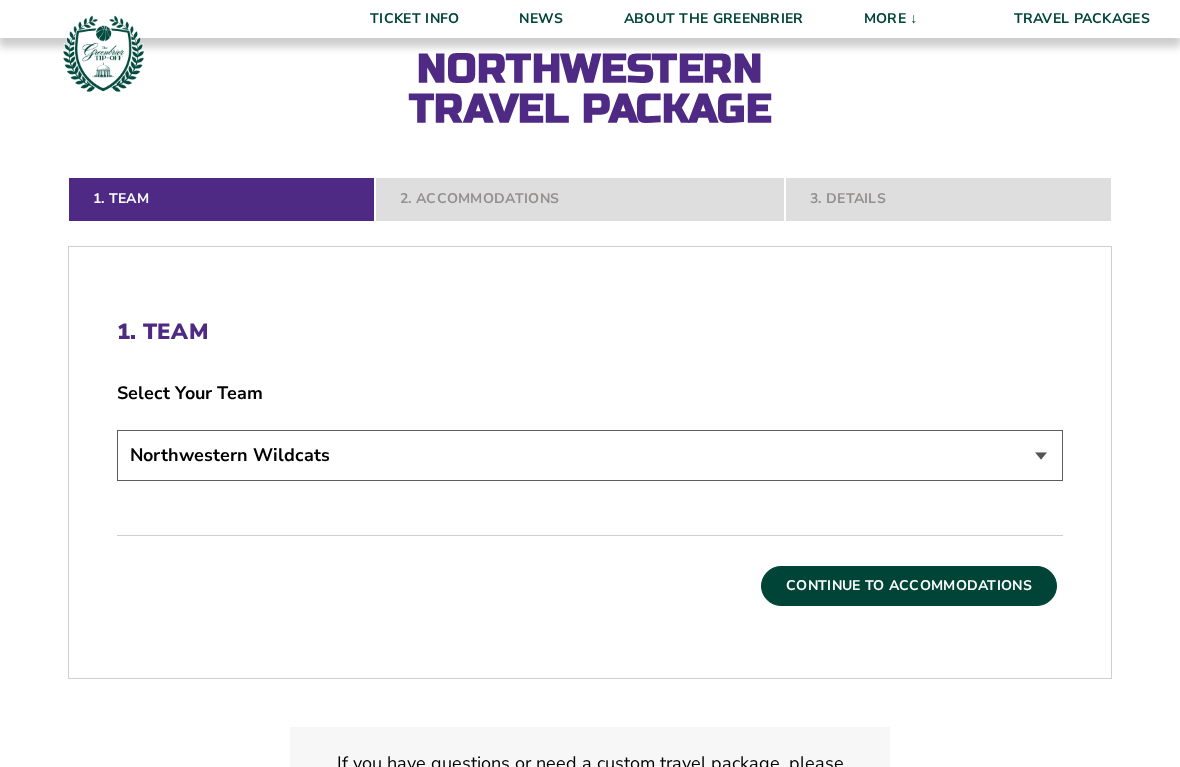 click on "Continue To Accommodations" at bounding box center [909, 586] 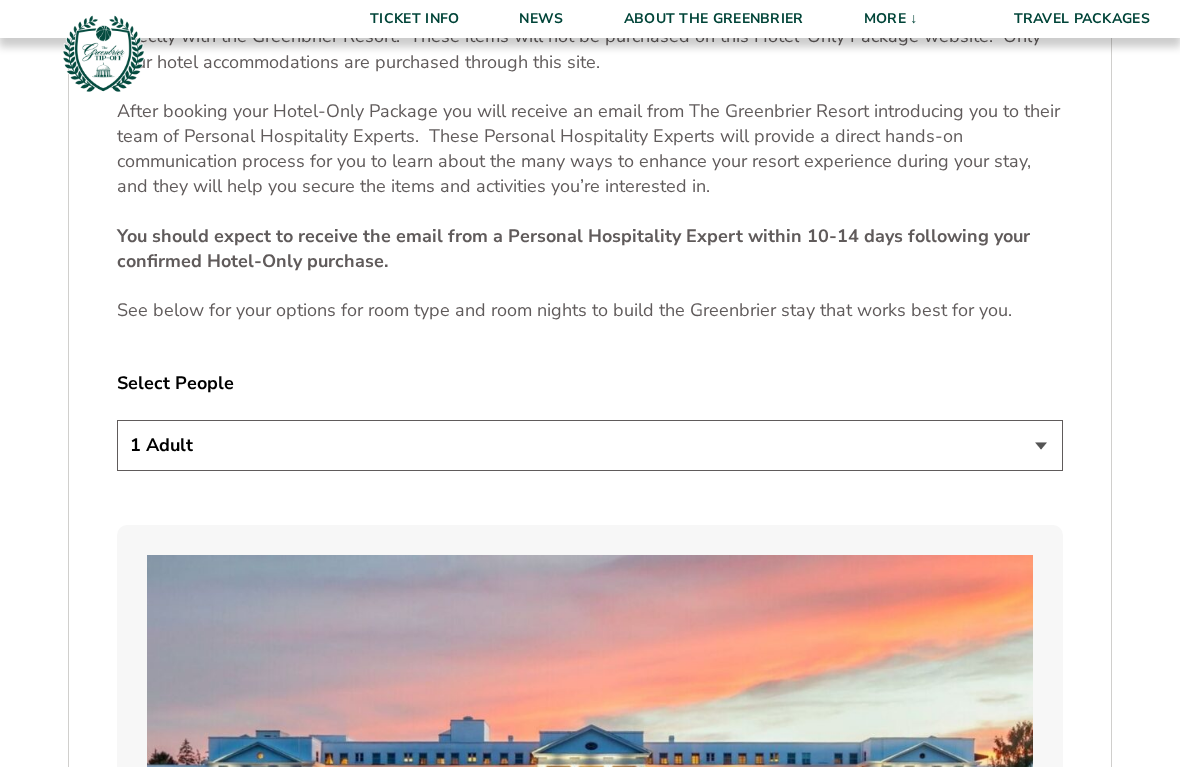 scroll, scrollTop: 1478, scrollLeft: 0, axis: vertical 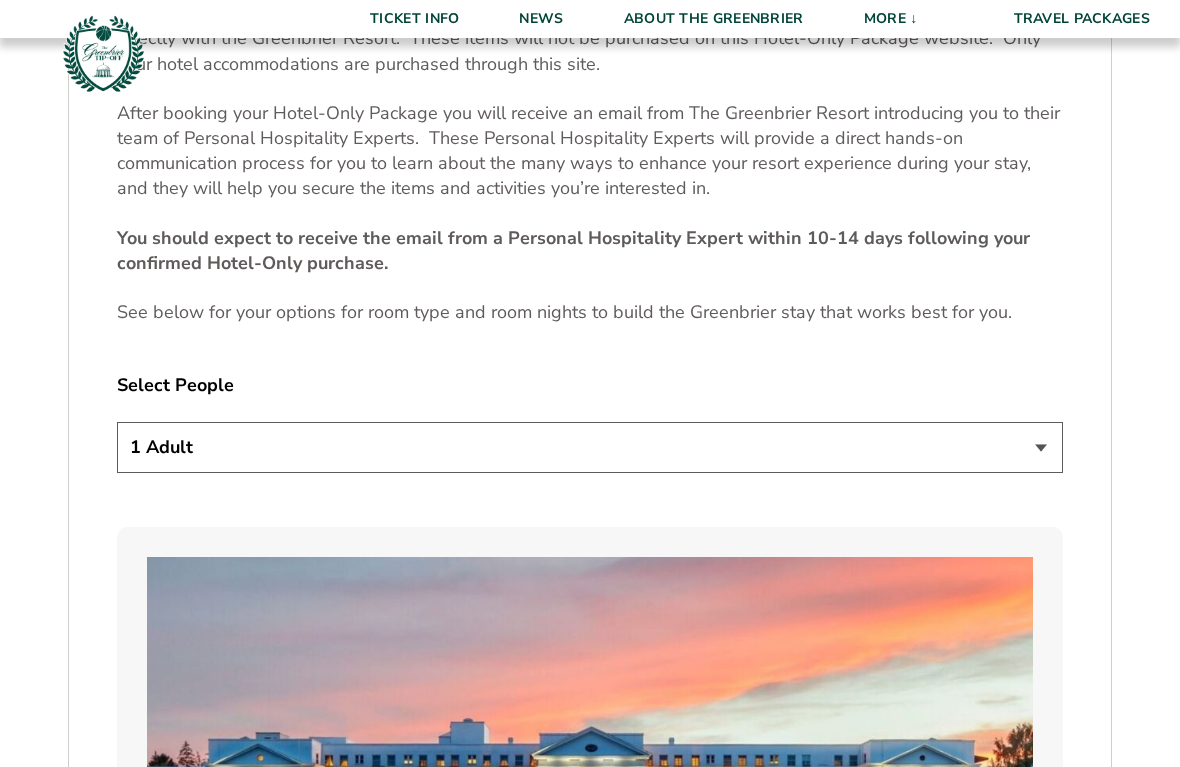 click on "1 Adult
2 Adults
3 Adults
4 Adults
2 Adults + 1 Child
2 Adults + 2 Children
2 Adults + 3 Children" at bounding box center (590, 447) 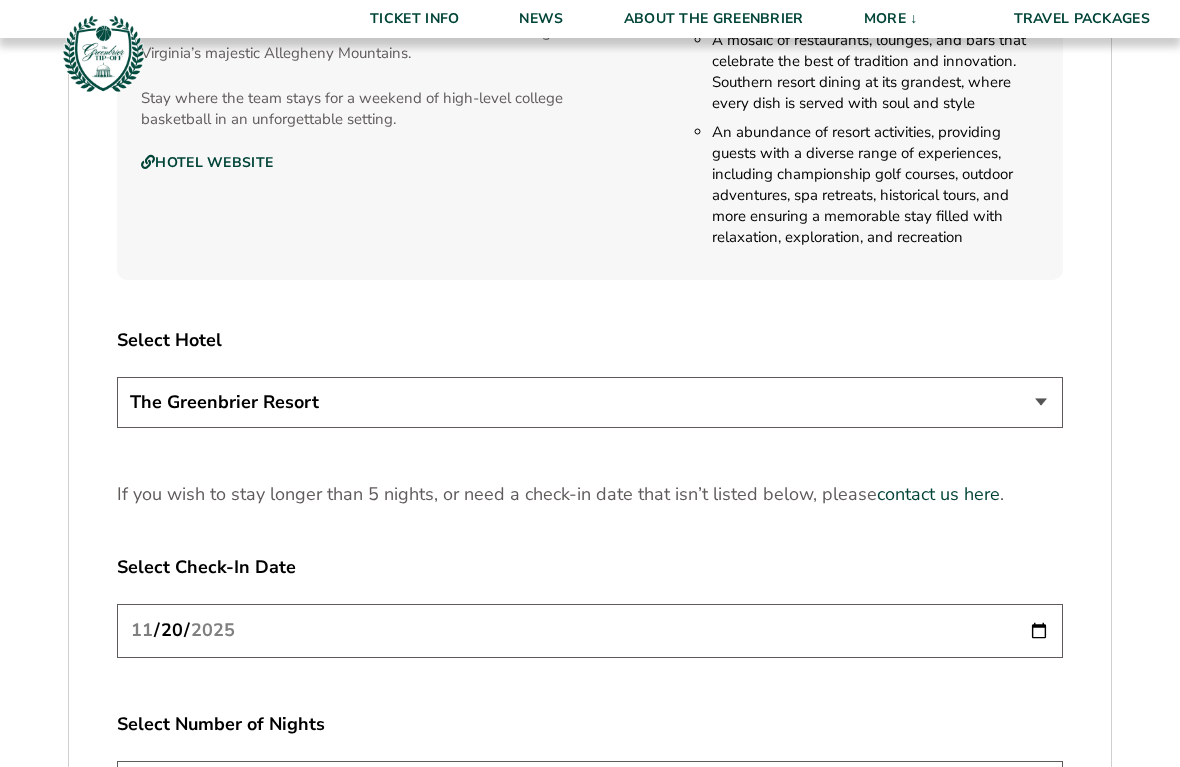 scroll, scrollTop: 2813, scrollLeft: 0, axis: vertical 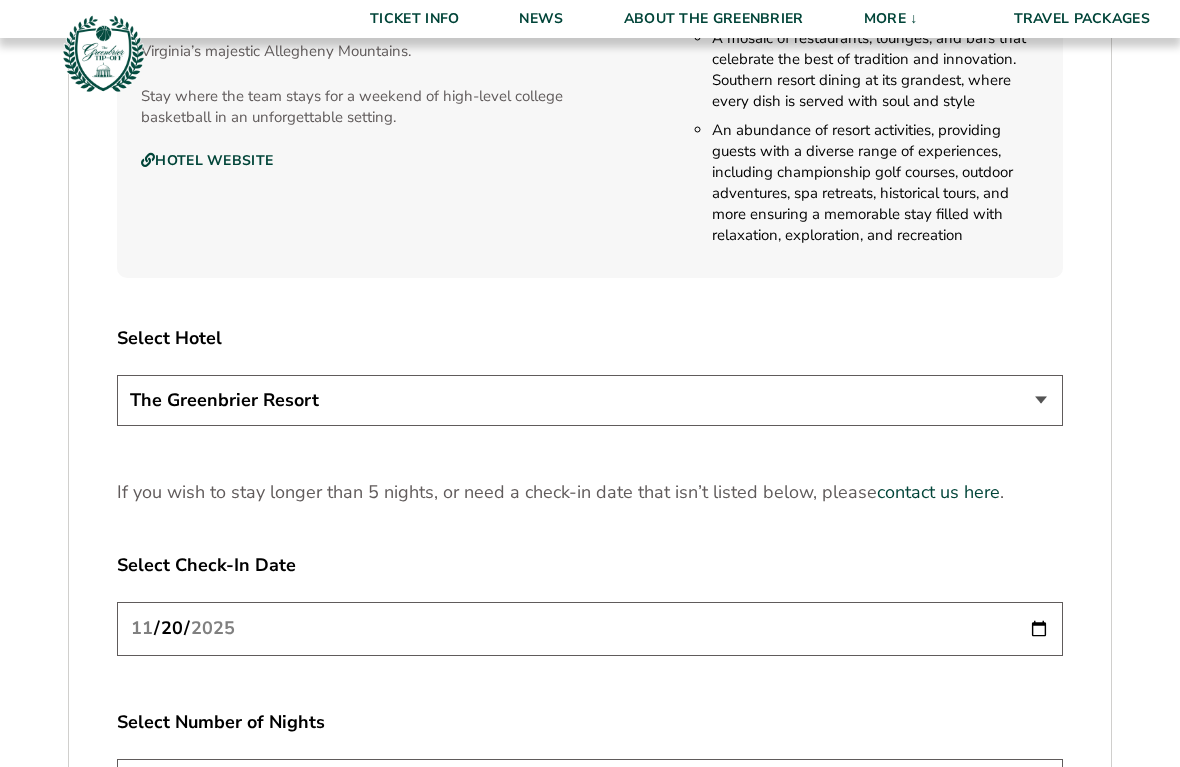 click on "The Greenbrier Resort" at bounding box center [590, 400] 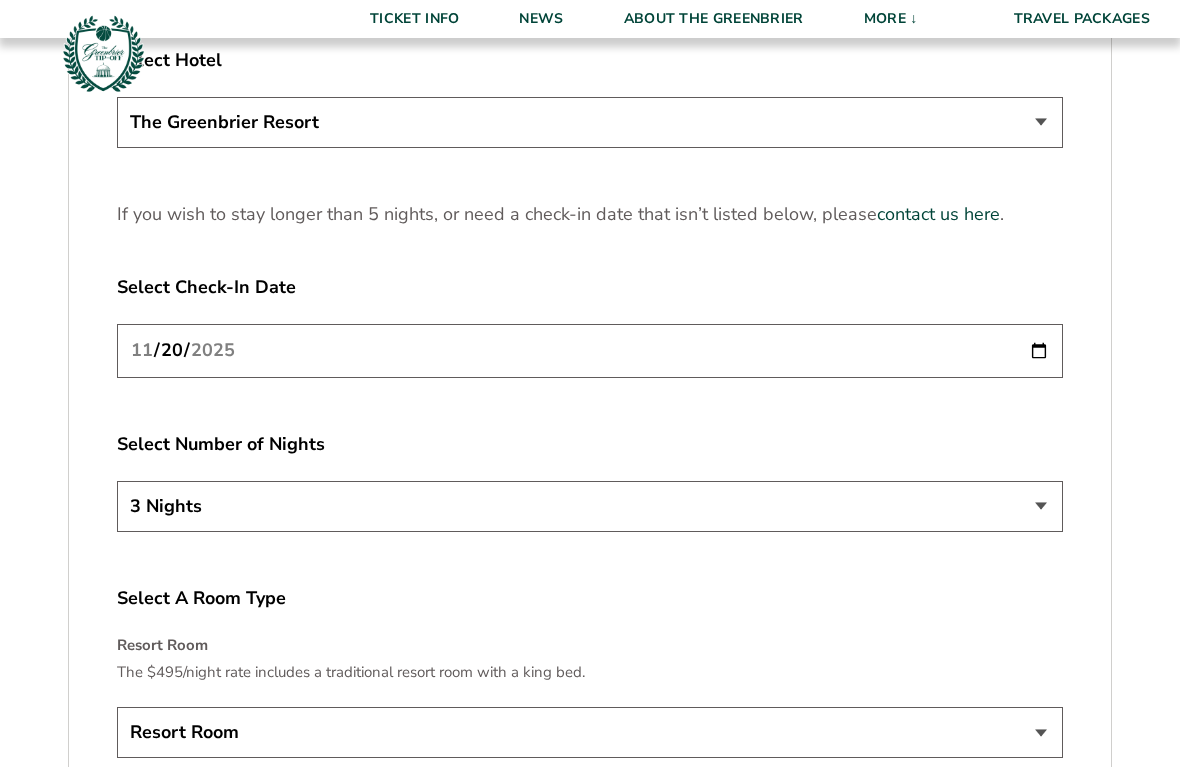 scroll, scrollTop: 3096, scrollLeft: 0, axis: vertical 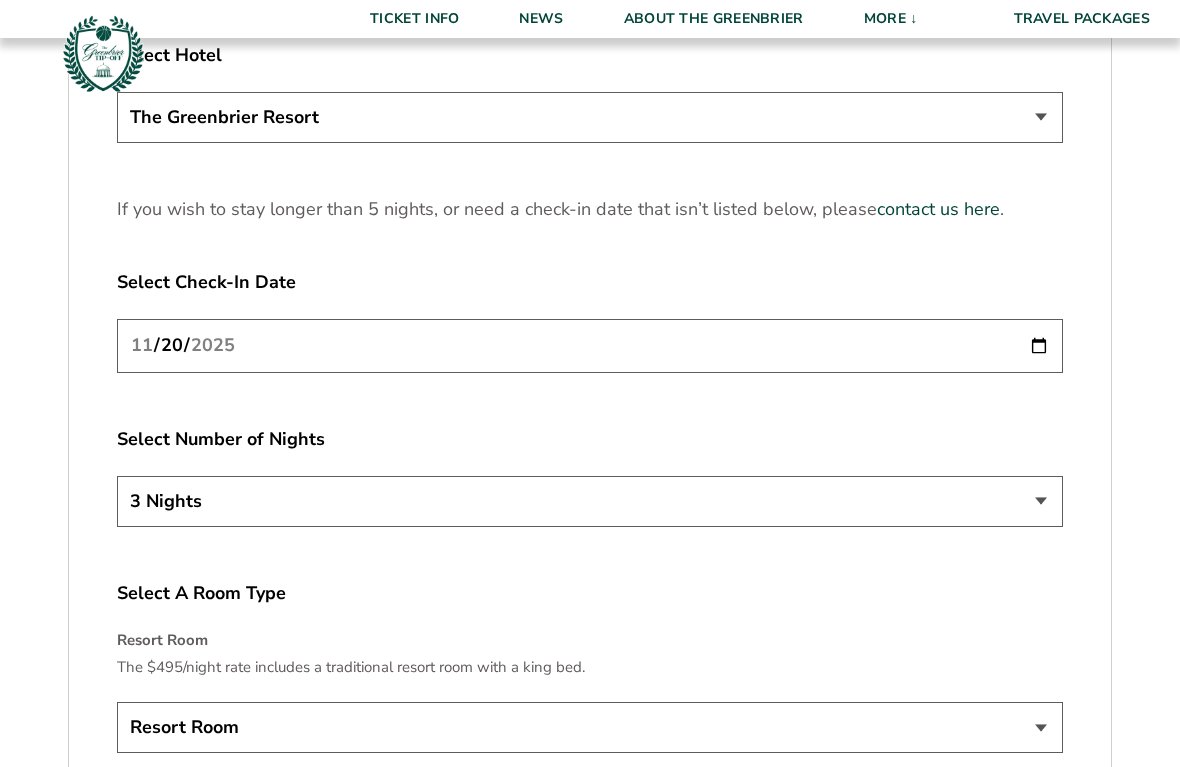 click on "3 Nights
4 Nights
5 Nights" at bounding box center (590, 501) 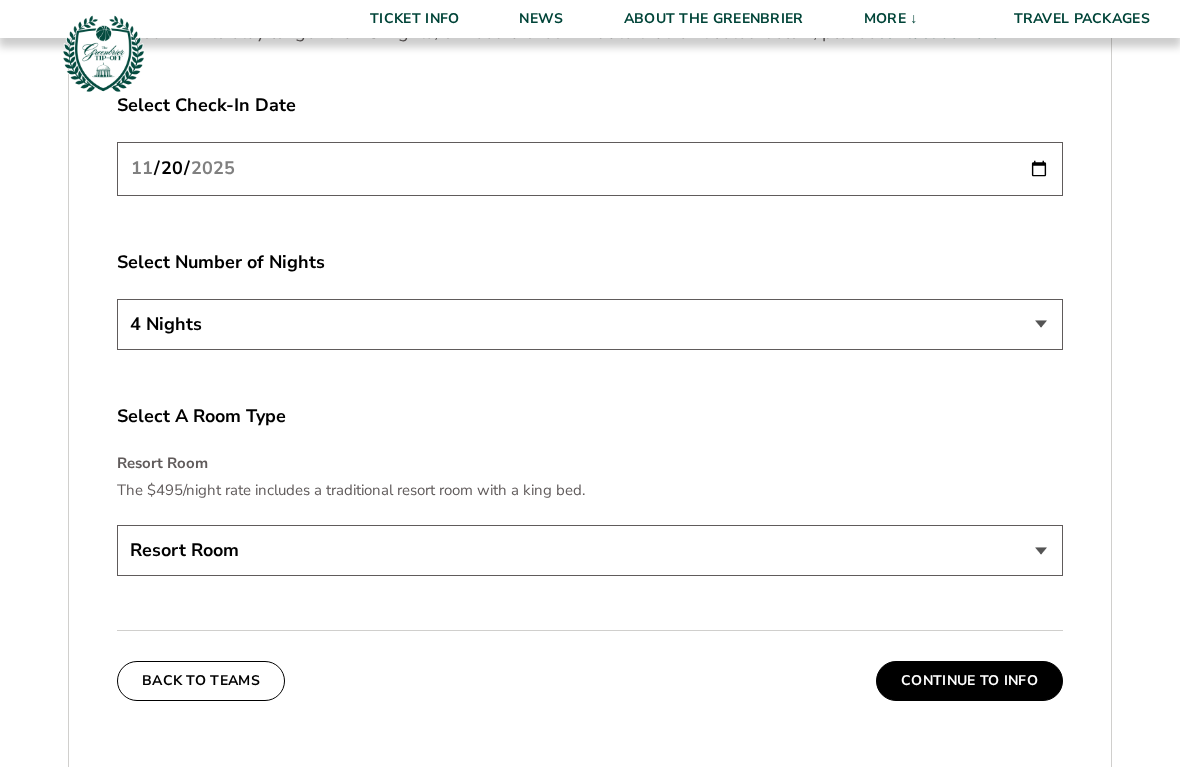 scroll, scrollTop: 3282, scrollLeft: 0, axis: vertical 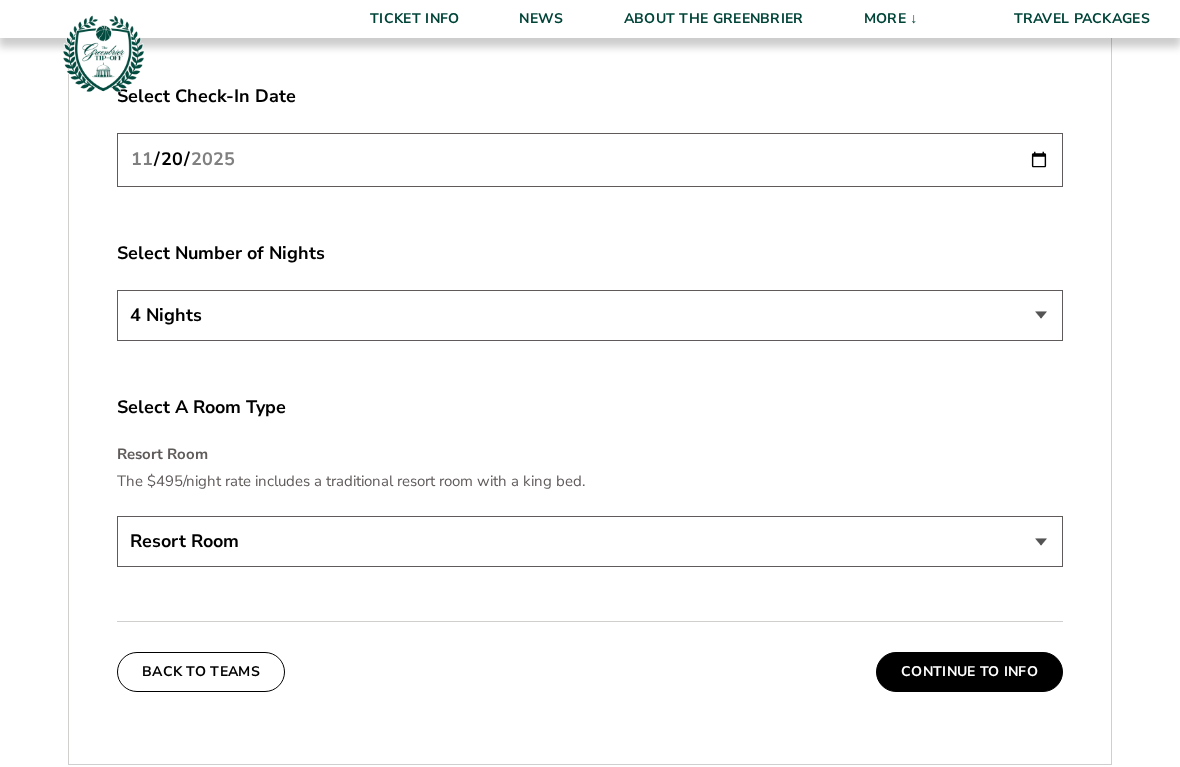 click on "Resort Room" at bounding box center (590, 541) 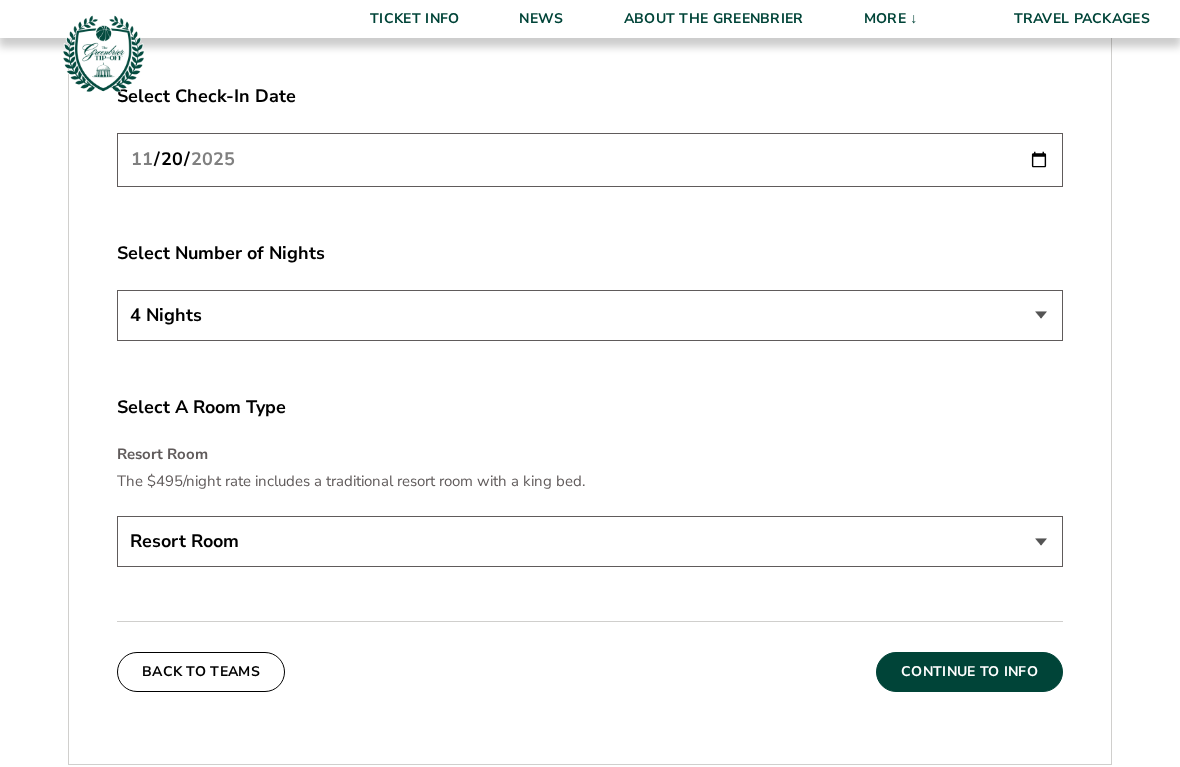 click on "Continue To Info" at bounding box center [969, 672] 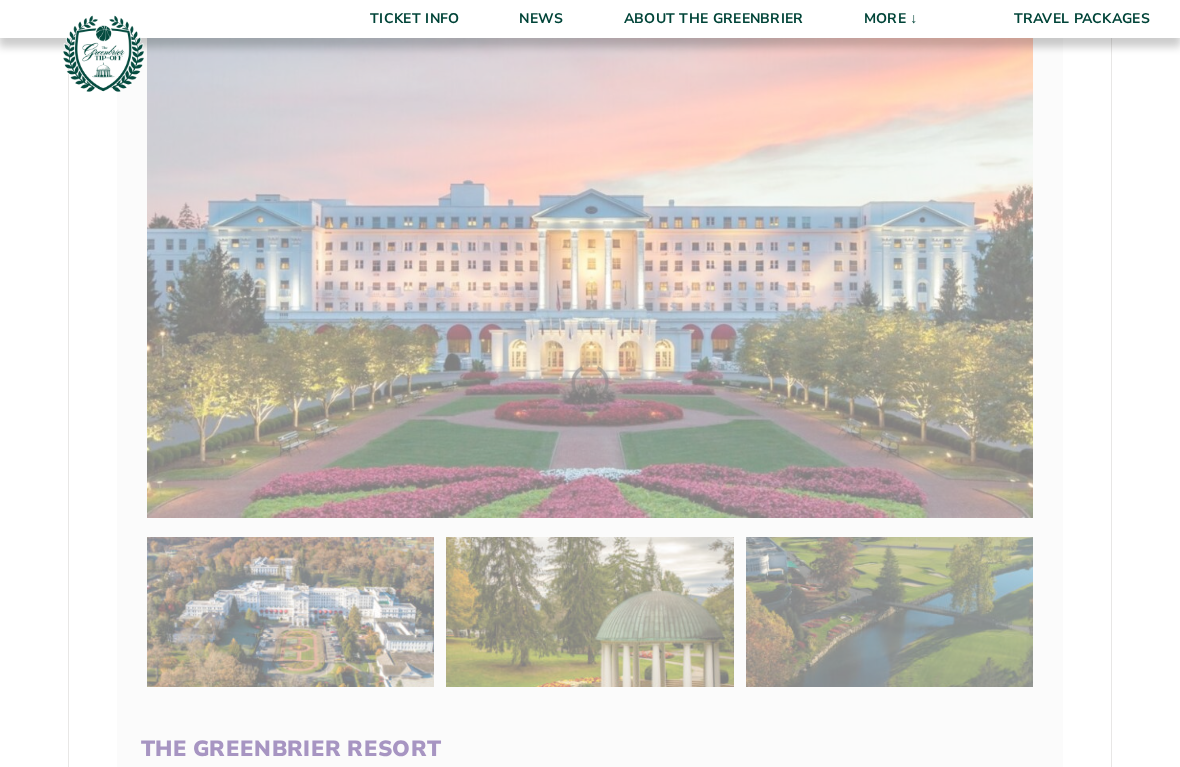 scroll, scrollTop: 362, scrollLeft: 0, axis: vertical 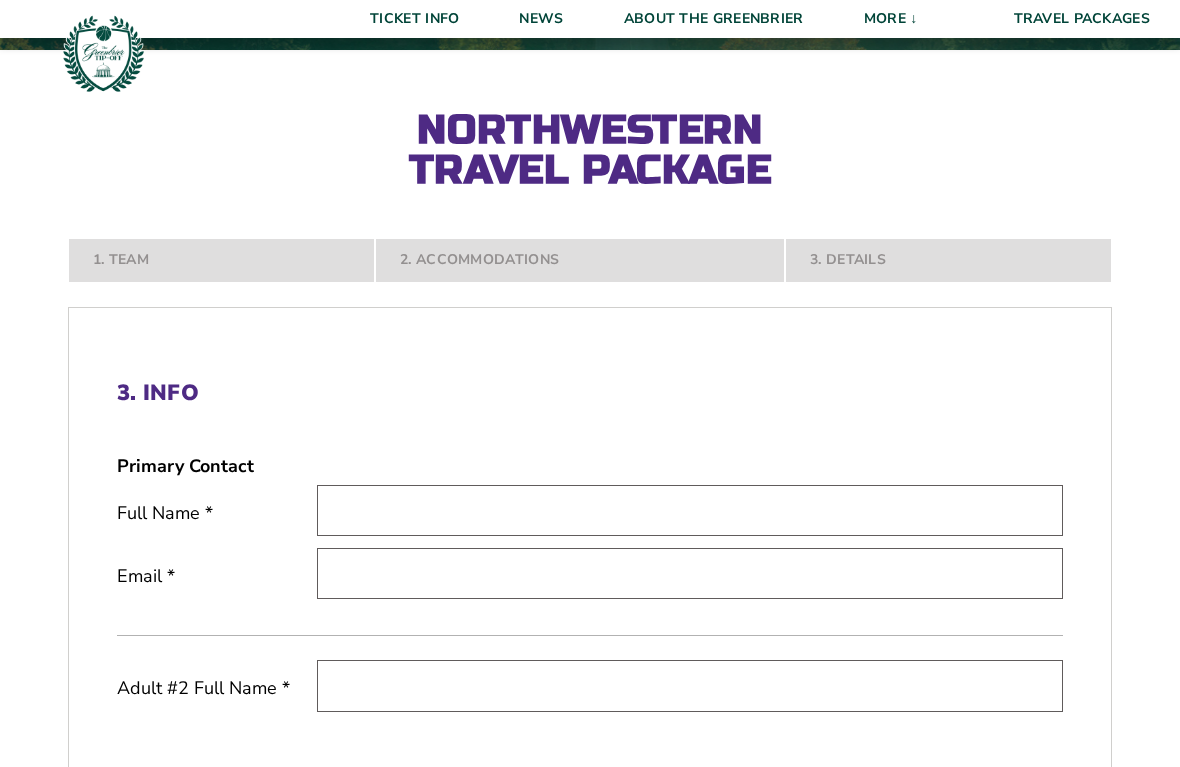 click at bounding box center [690, 510] 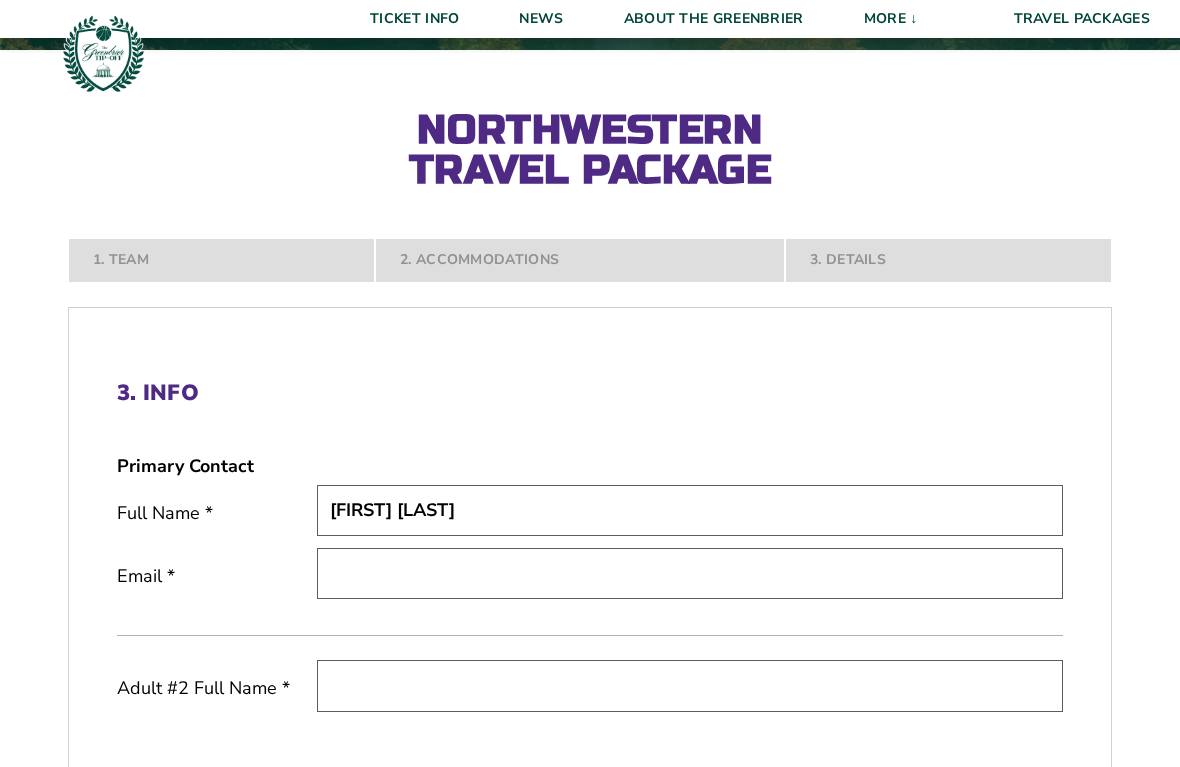 type on "Kathy Collins" 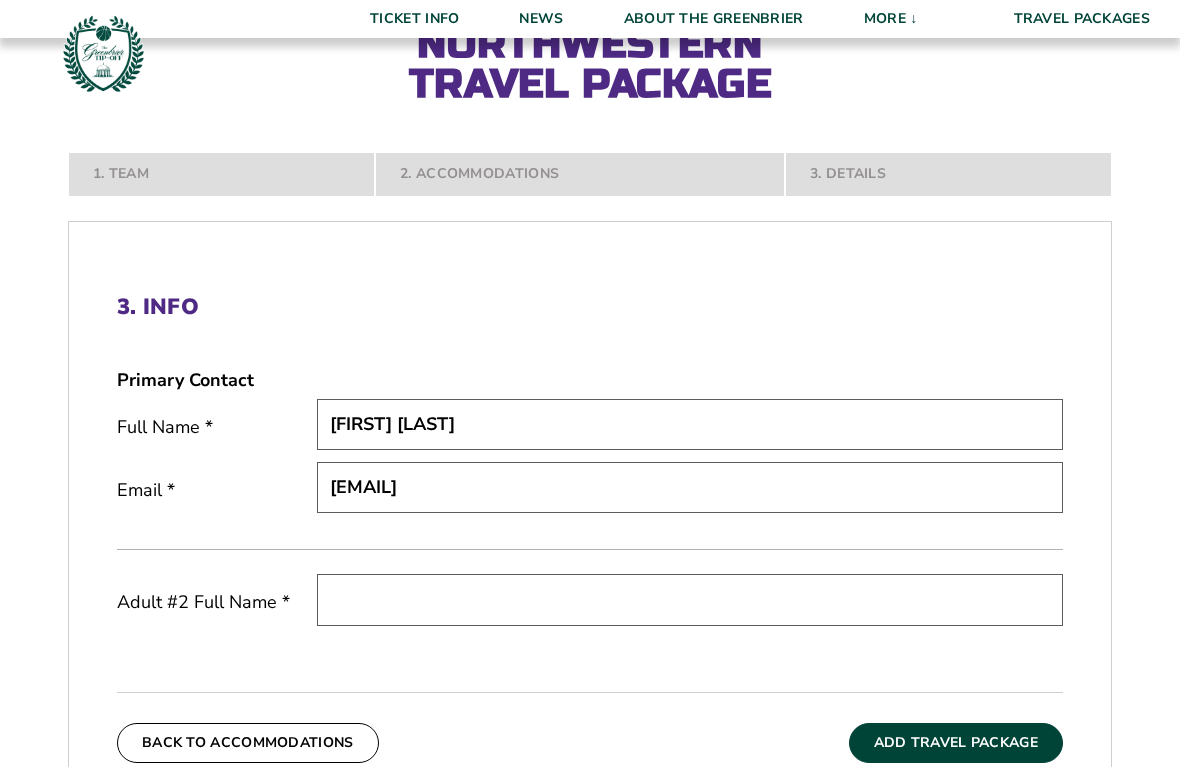 scroll, scrollTop: 489, scrollLeft: 0, axis: vertical 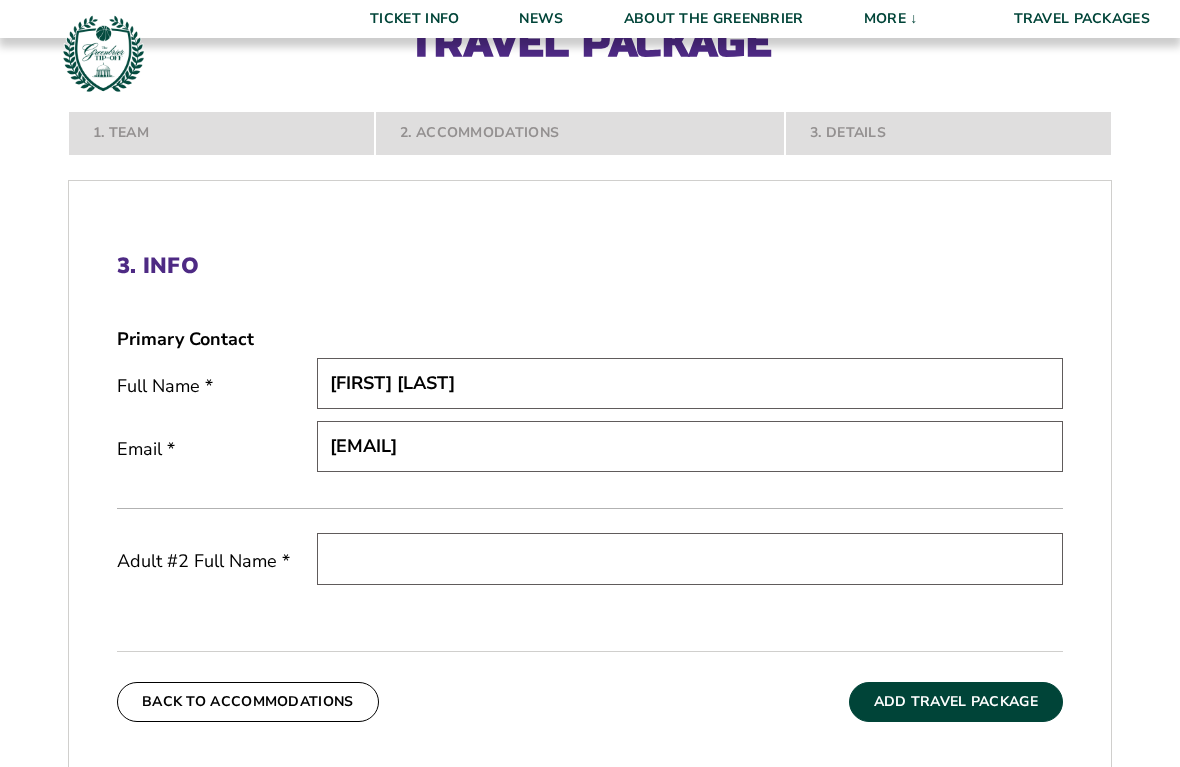 click at bounding box center [690, 558] 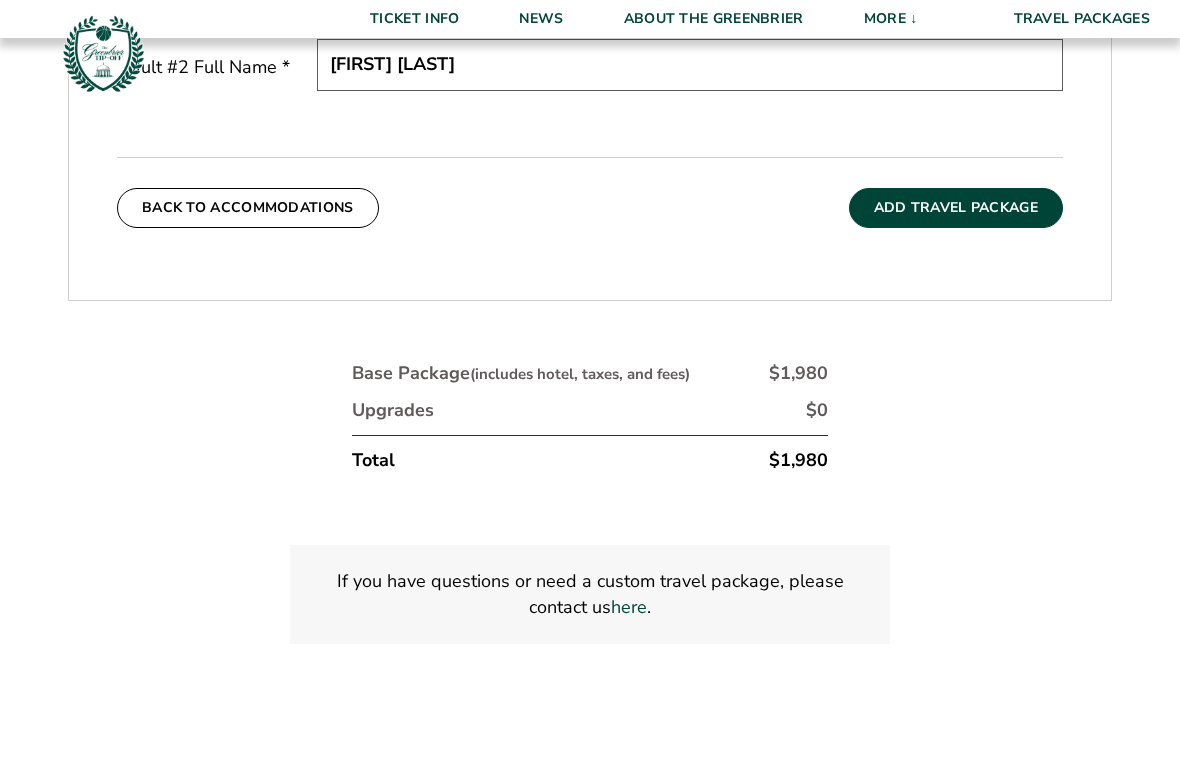 scroll, scrollTop: 965, scrollLeft: 0, axis: vertical 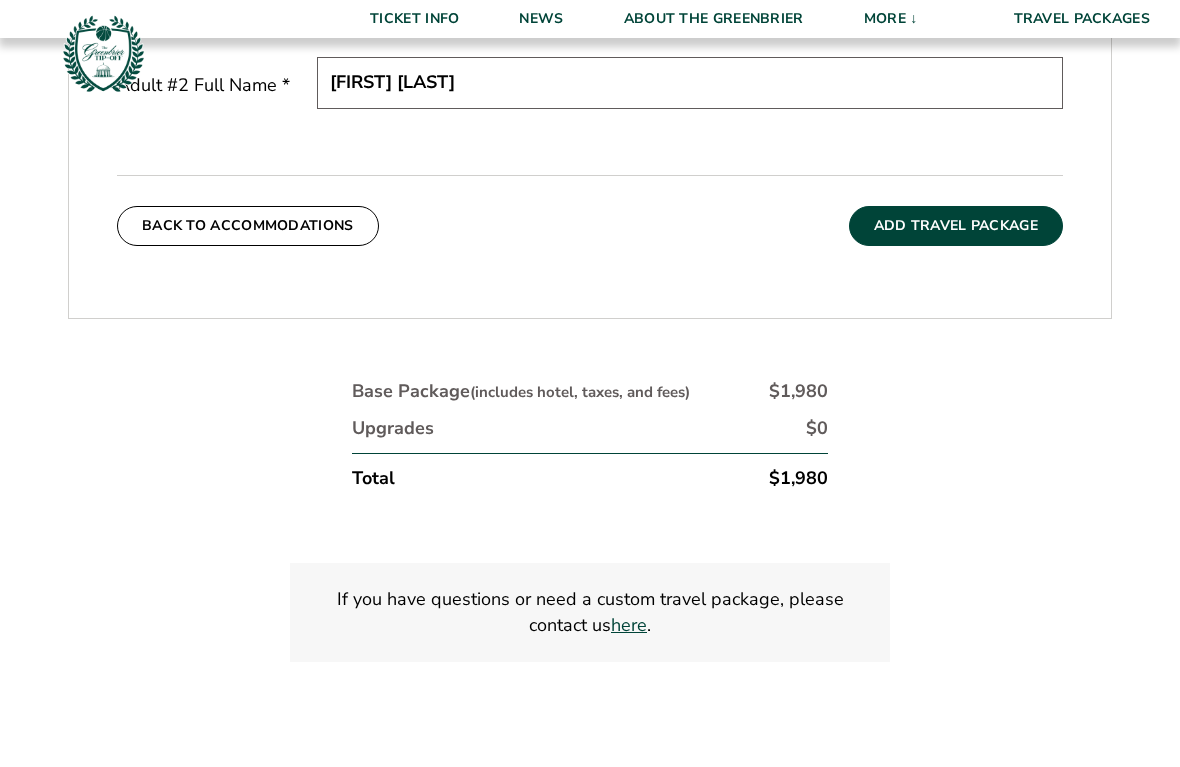 type on "Doug Collins" 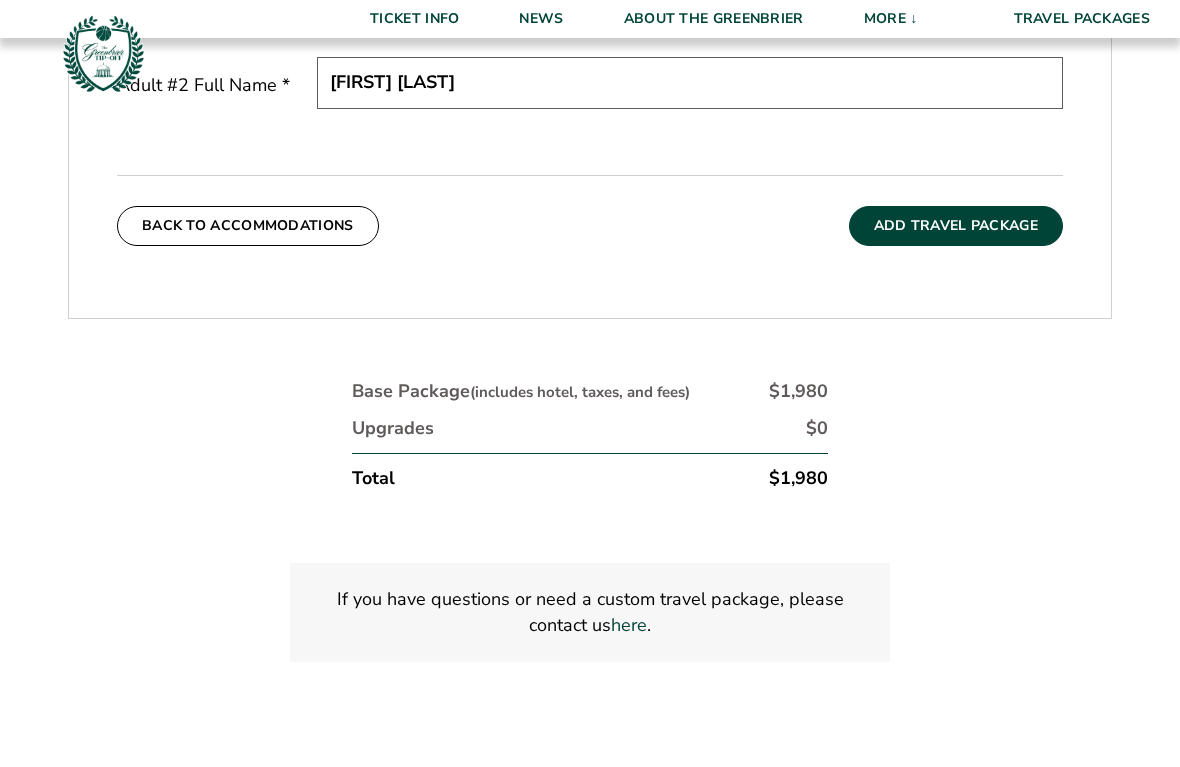 click on "Add Travel Package" at bounding box center [956, 226] 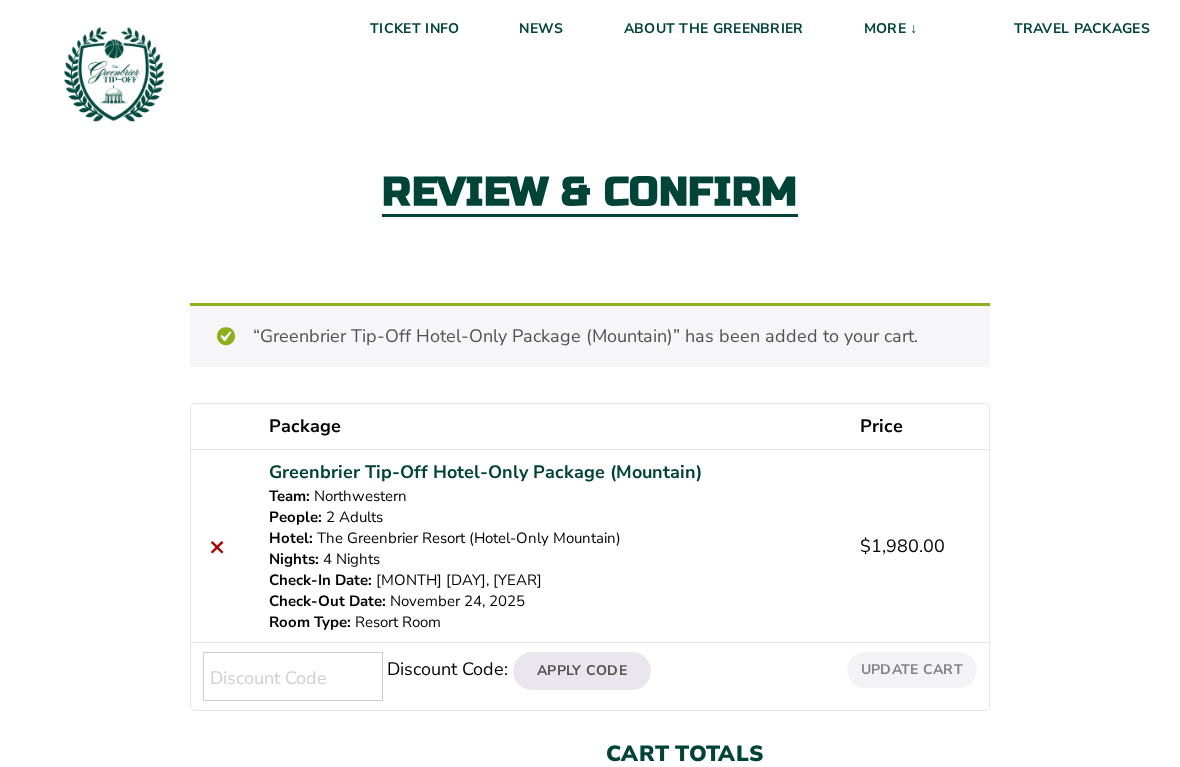 scroll, scrollTop: 0, scrollLeft: 0, axis: both 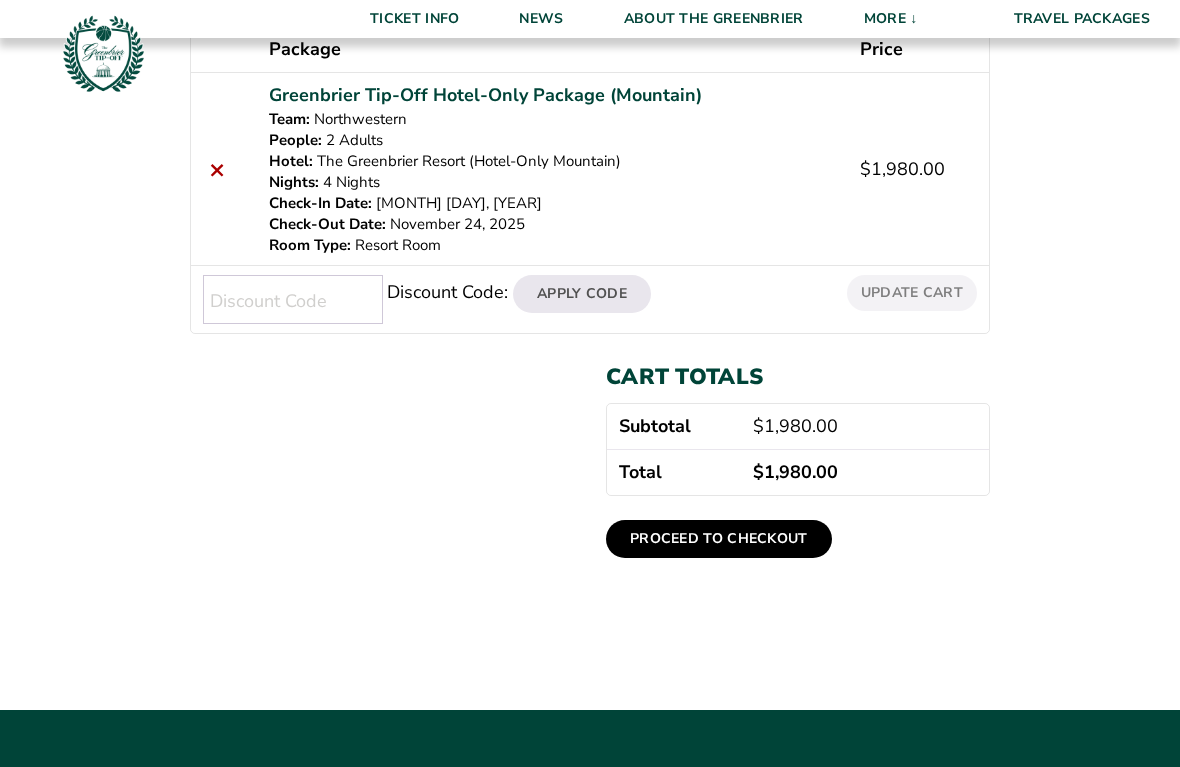 click on "Proceed to checkout" at bounding box center [719, 539] 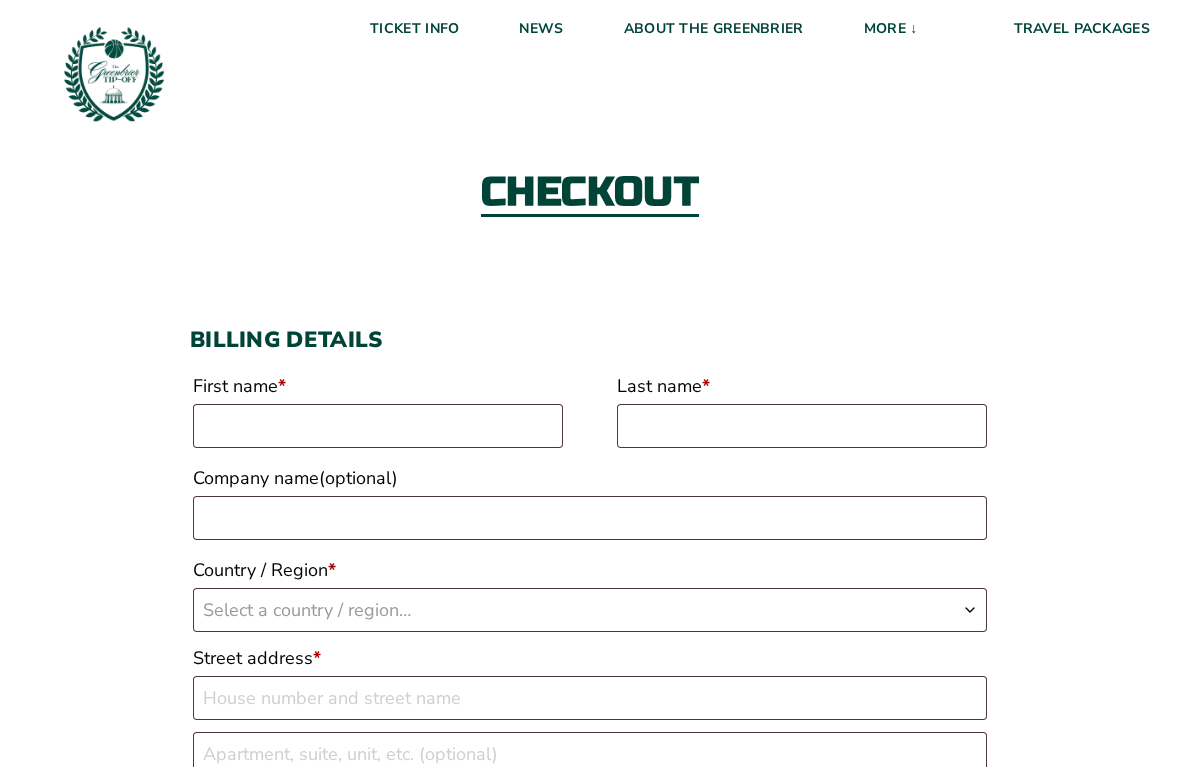 scroll, scrollTop: 1, scrollLeft: 0, axis: vertical 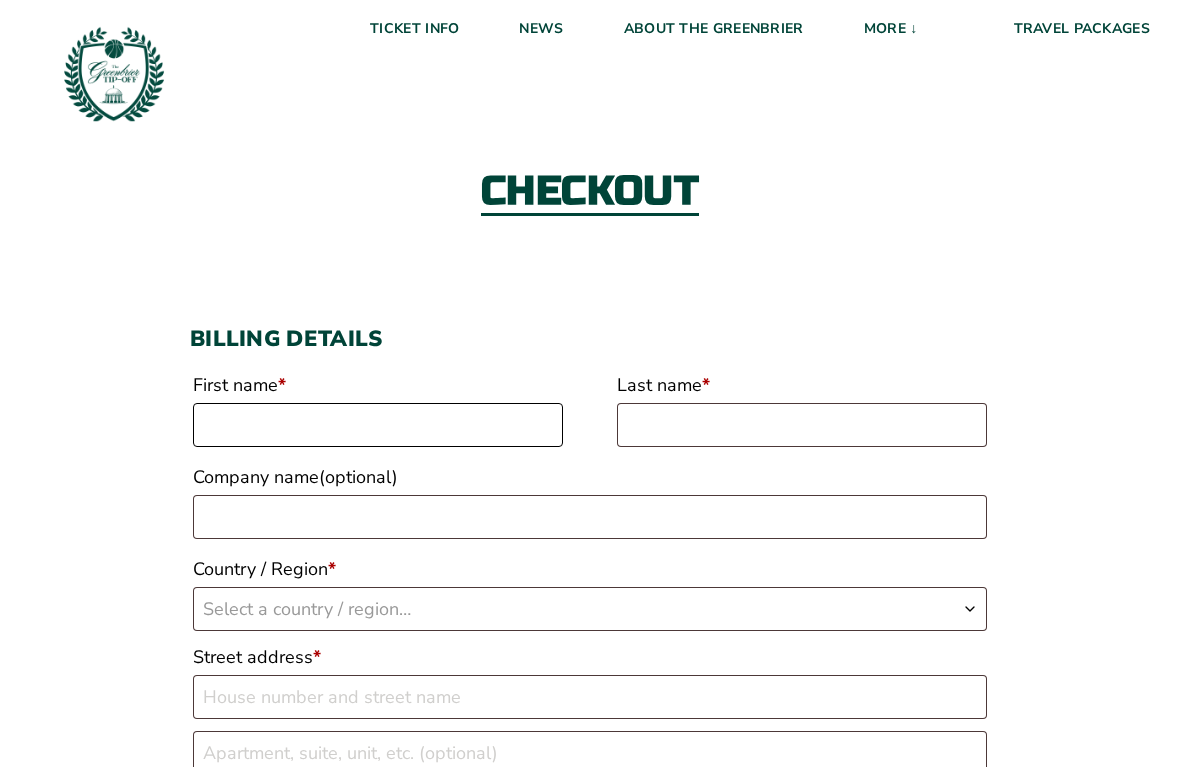 click on "First name  *" at bounding box center [378, 425] 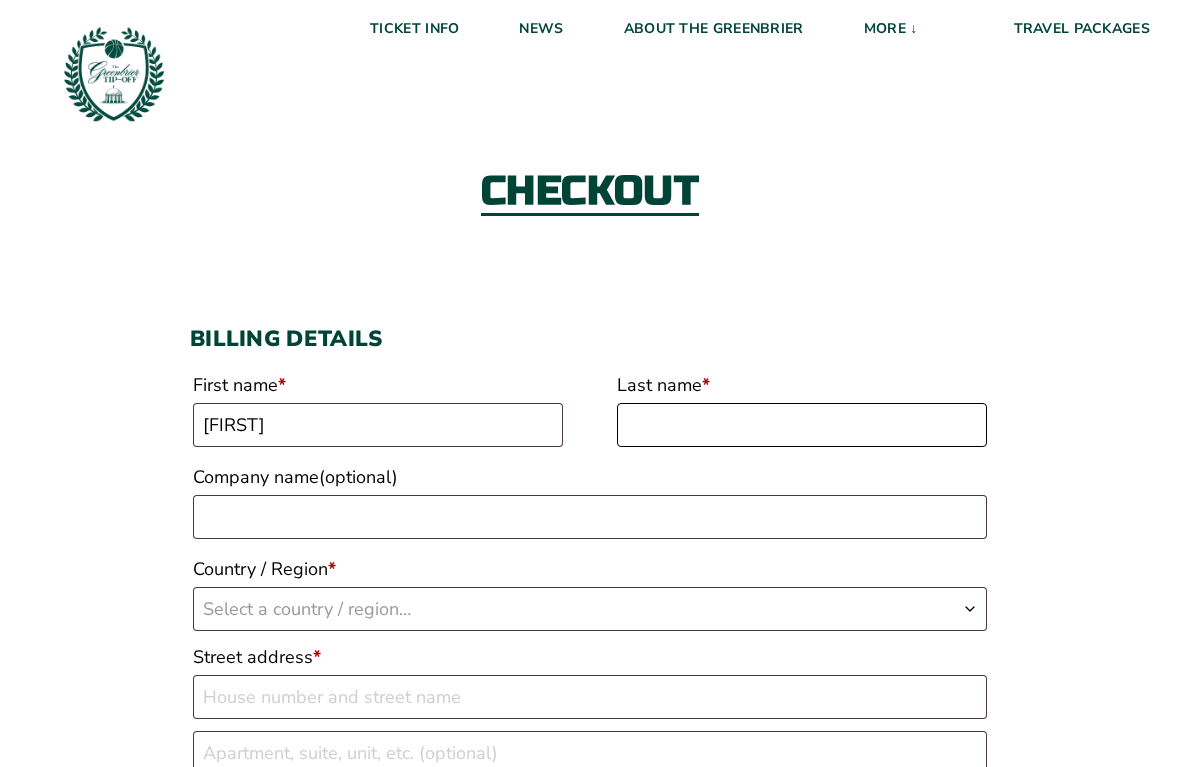type on "A [LAST]" 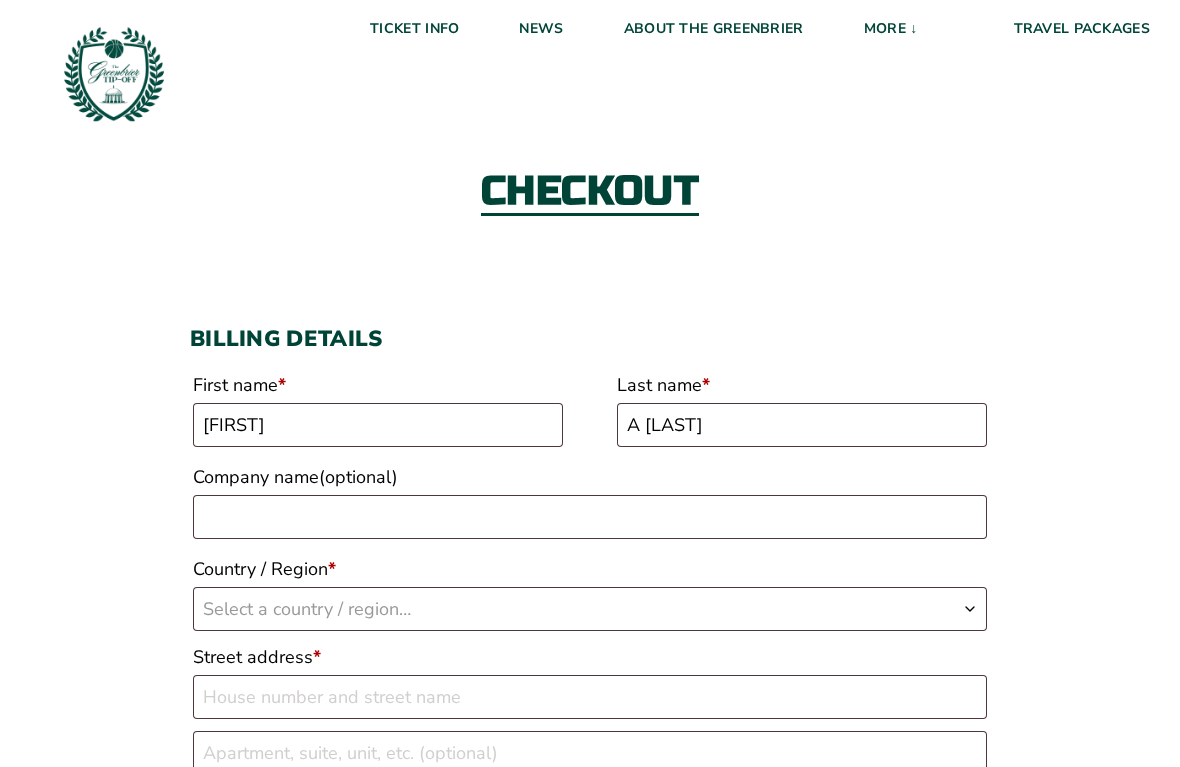 select on "US" 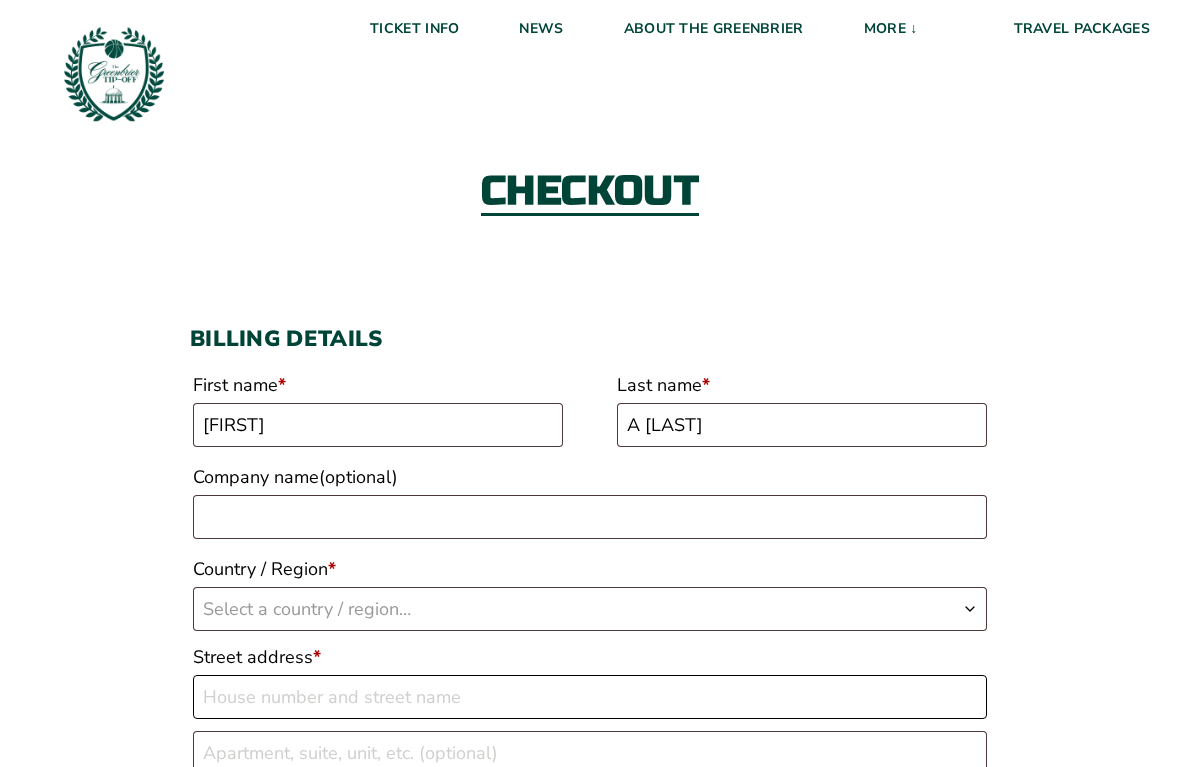 type on "[NUMBER] [STREET]" 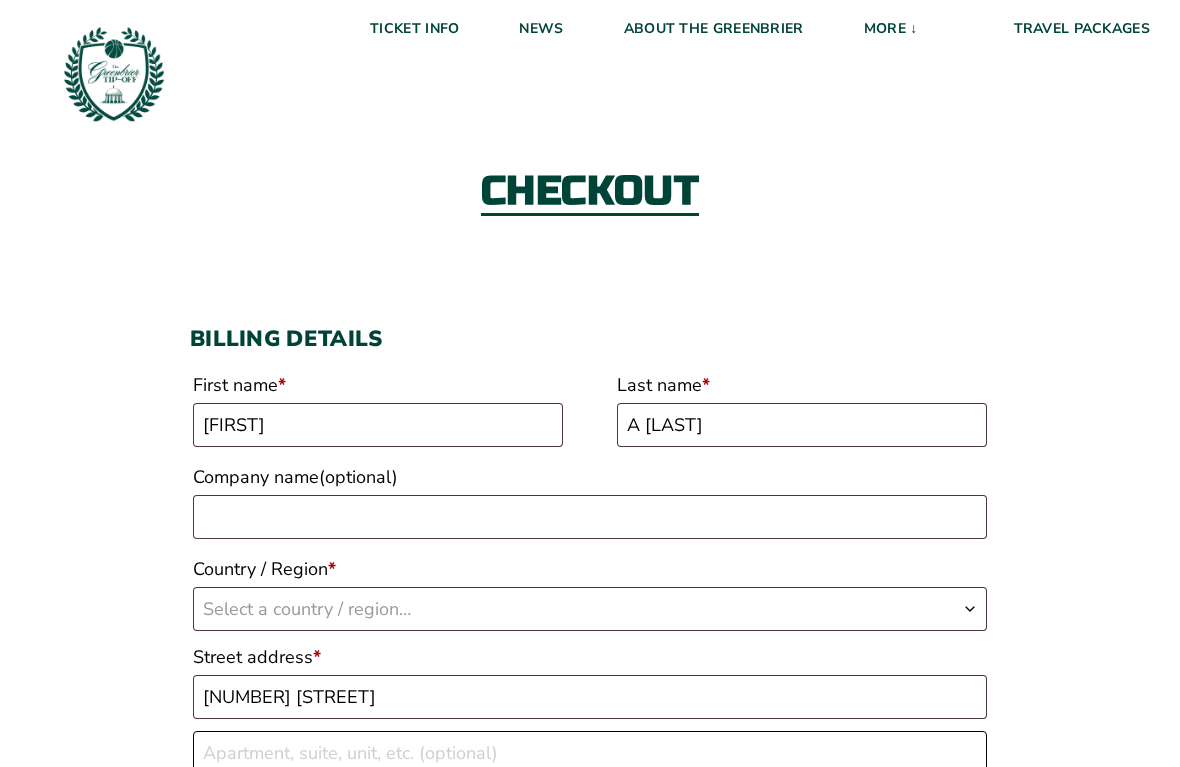 type on "[UNIT] [NUMBER]" 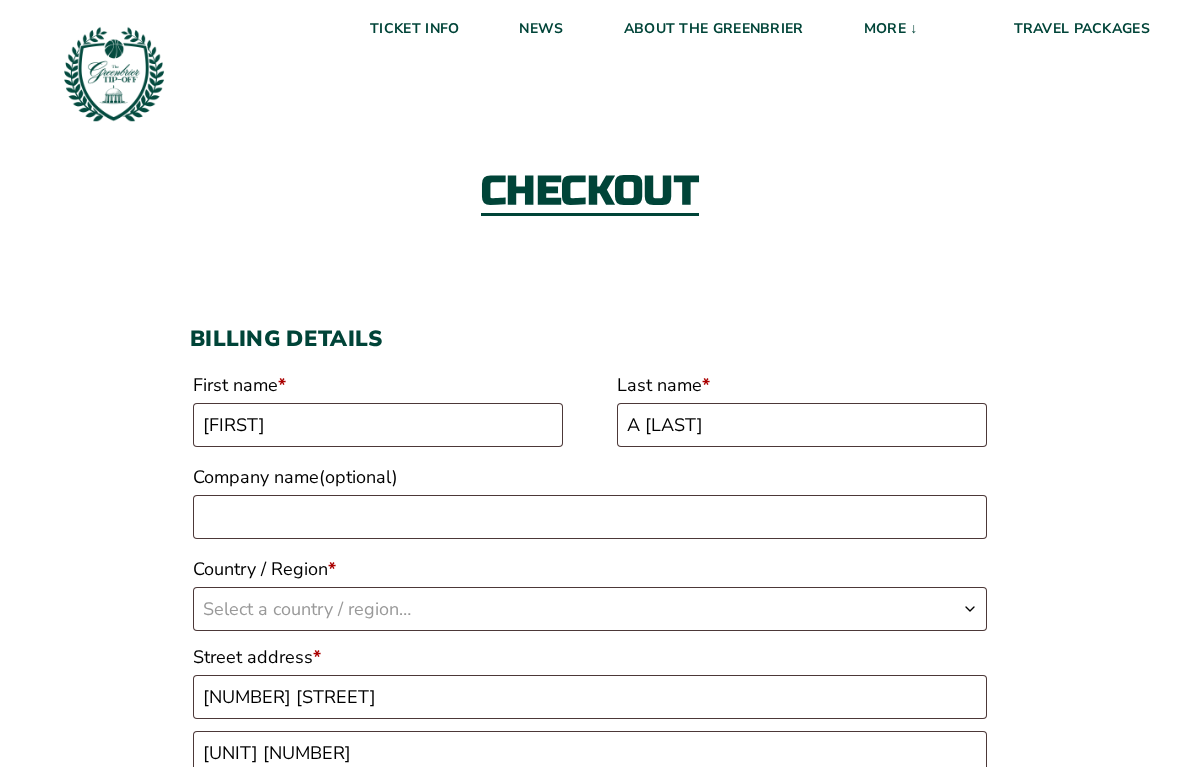 type on "[CITY]" 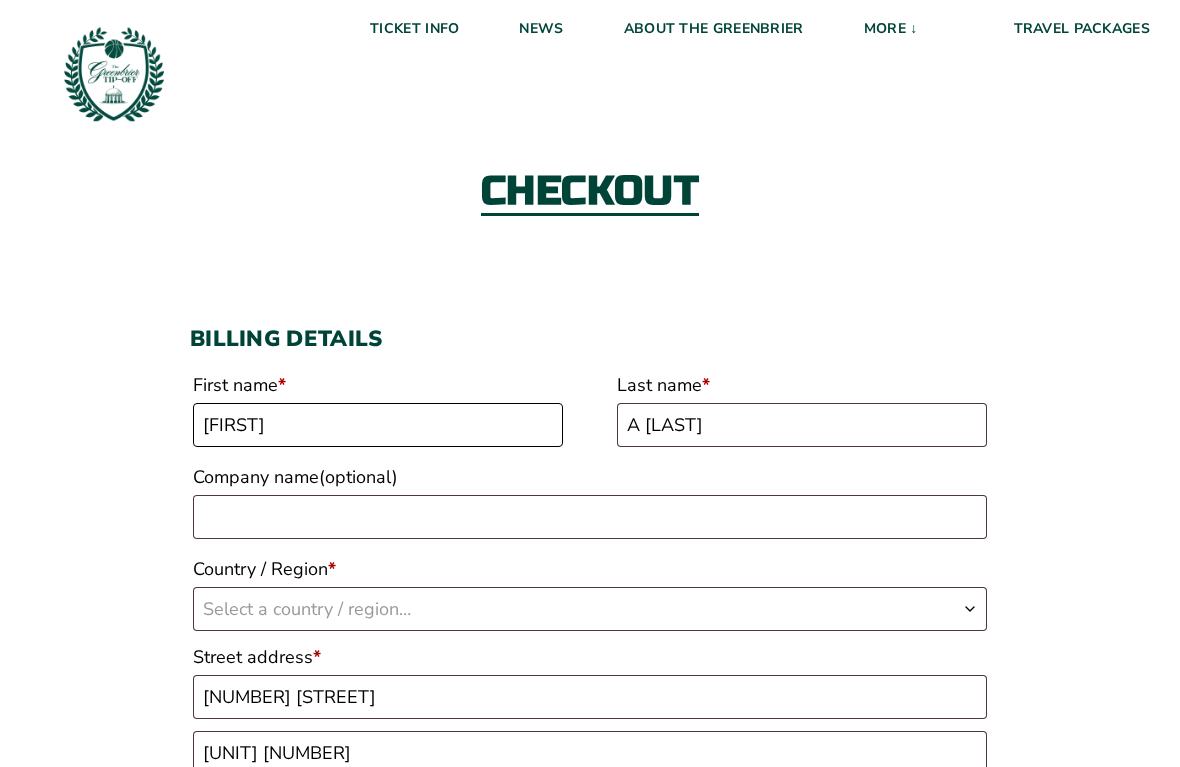 select on "US" 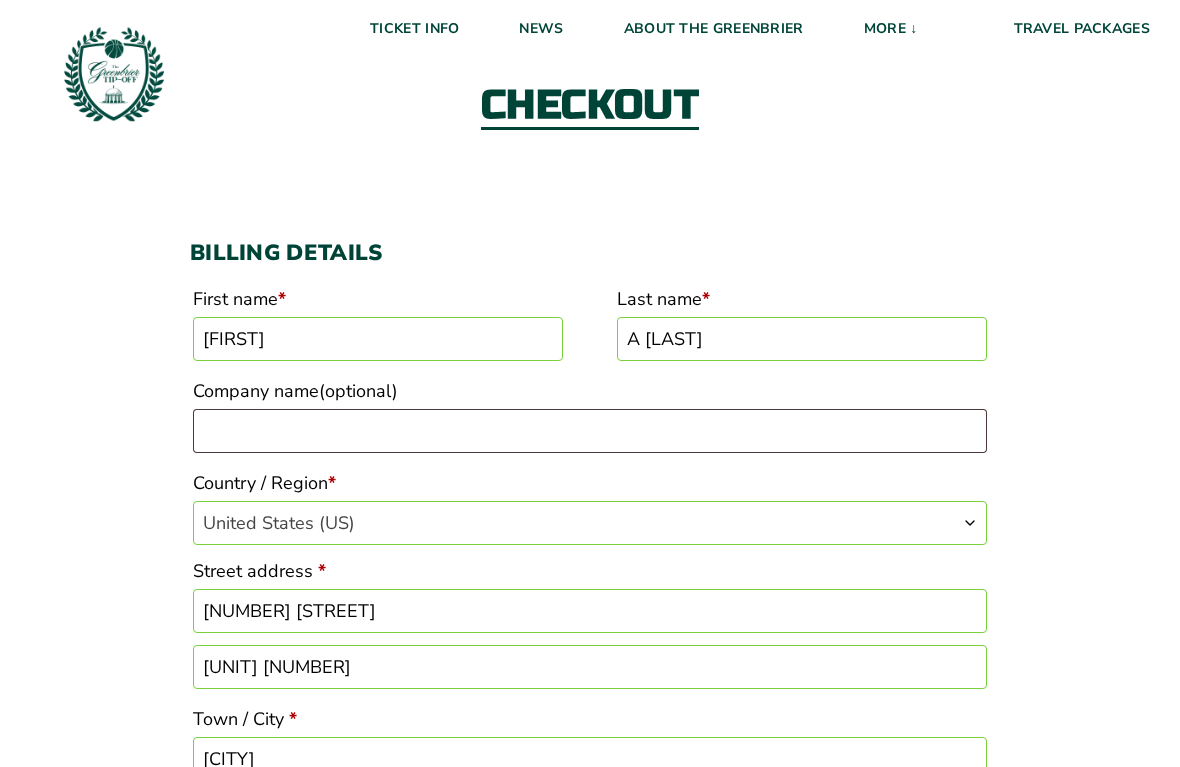 scroll, scrollTop: 82, scrollLeft: 0, axis: vertical 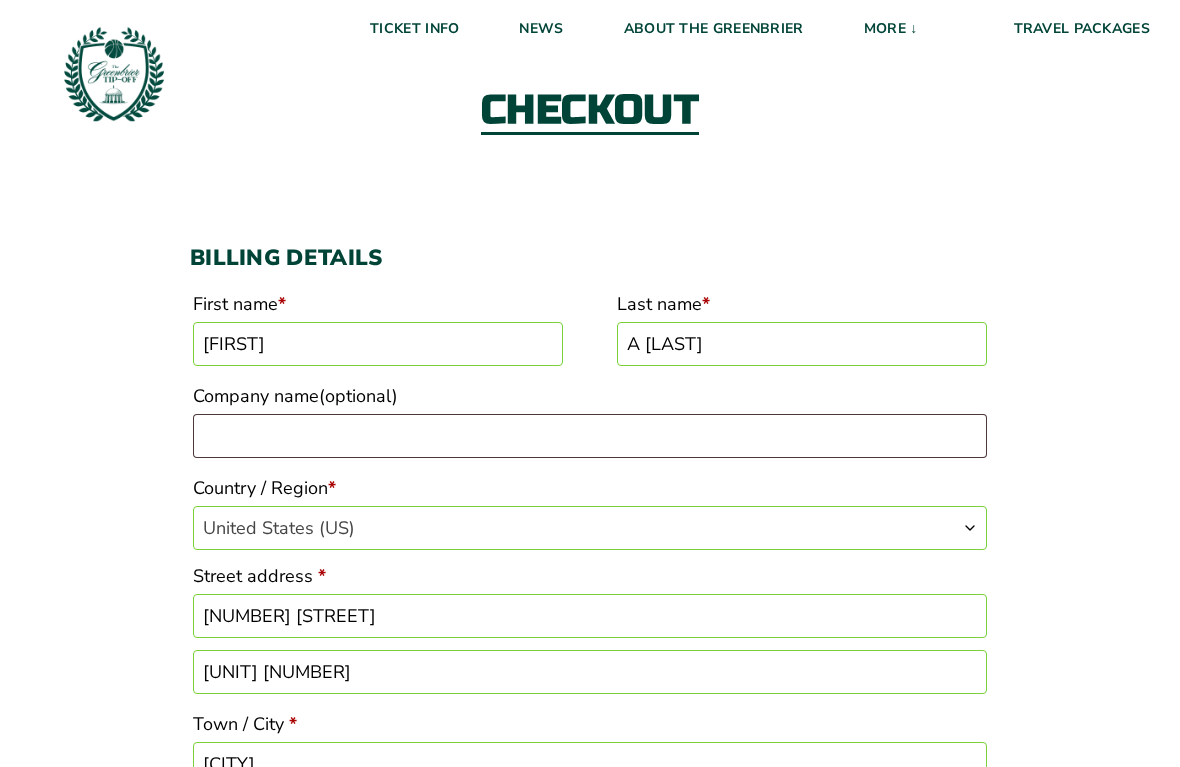 click on "A [LAST]" at bounding box center [802, 344] 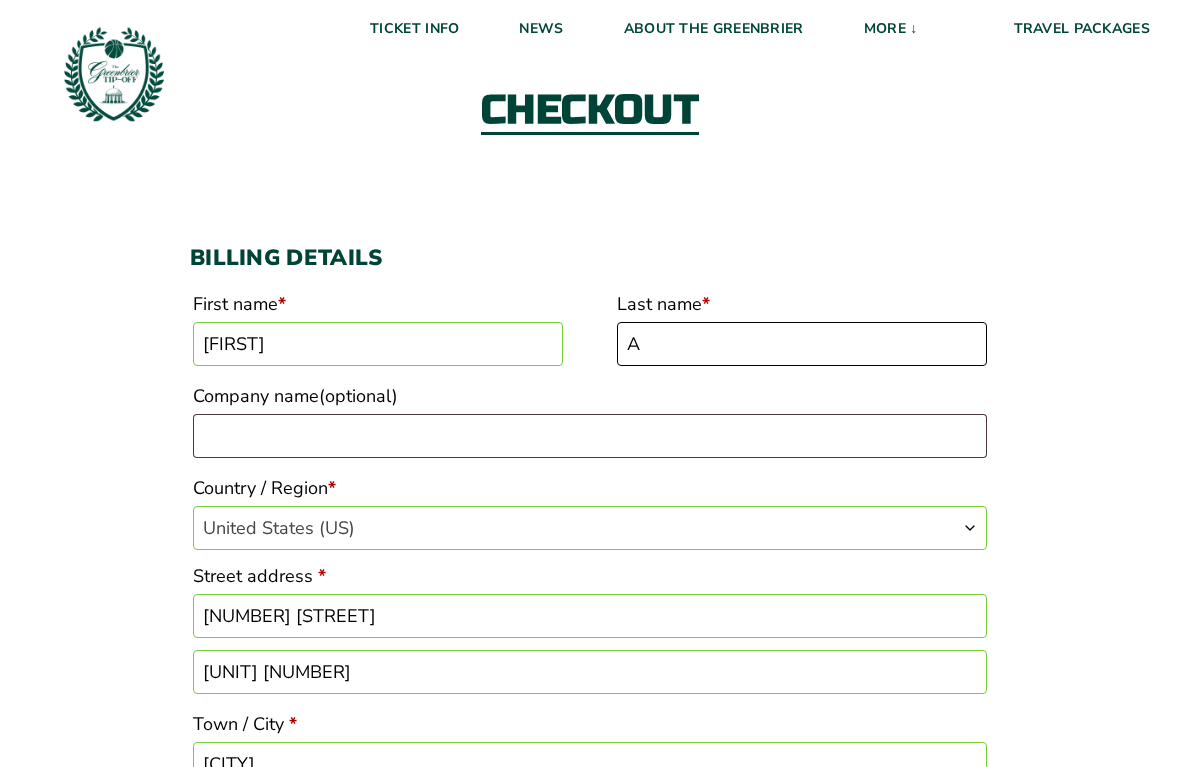 type on "A" 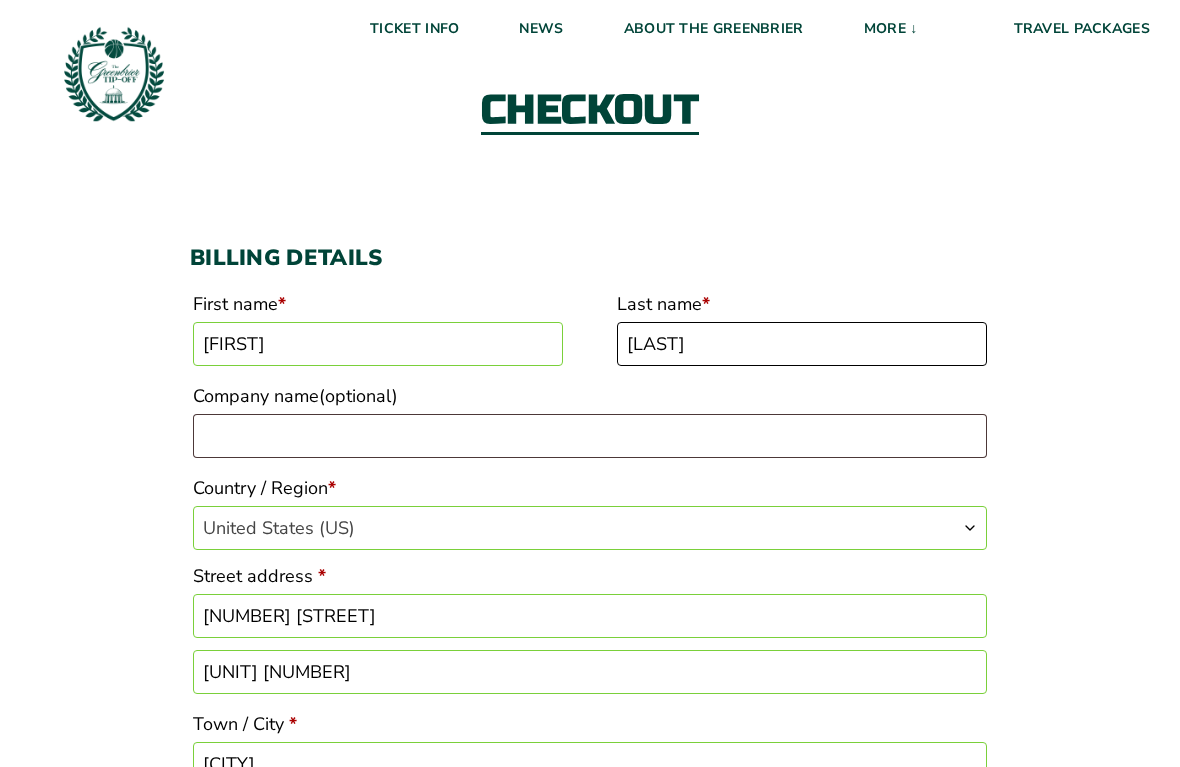 type on "[LAST]" 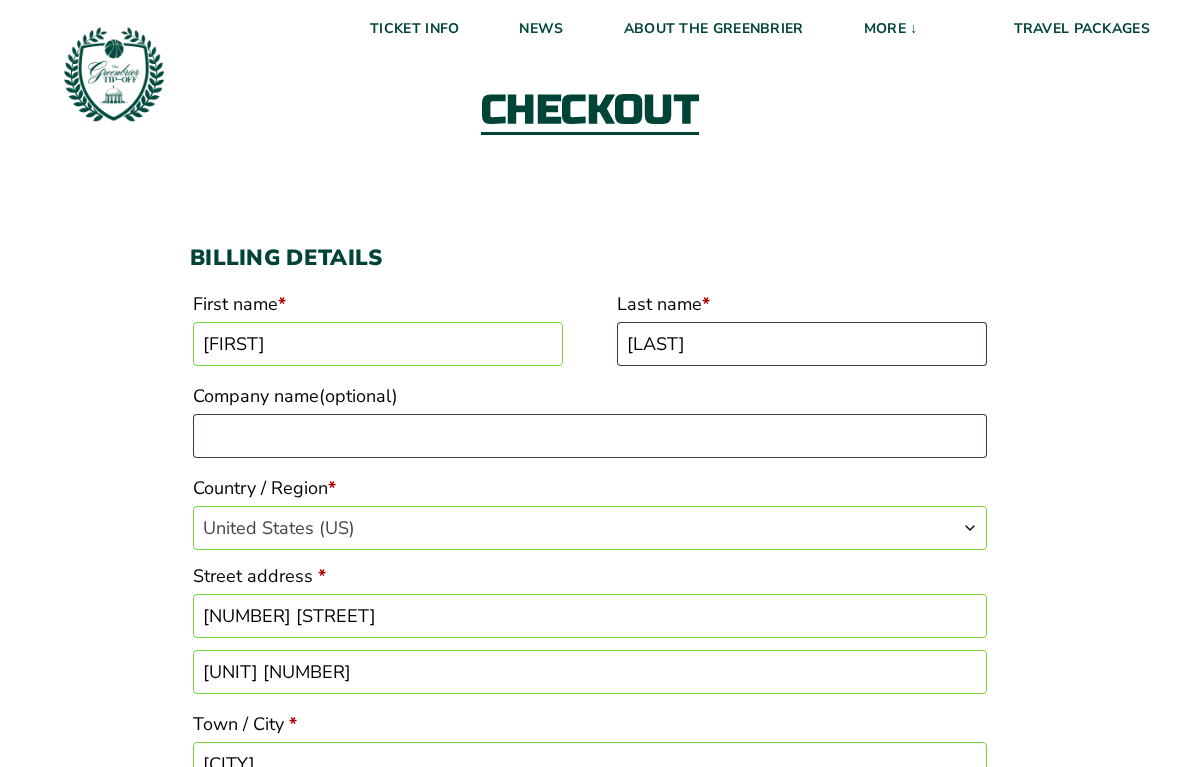 click on "Checkout
Discount Code:
Apply Code
Billing details
First name  * [FIRST] Last name  * [LAST] Company name  (optional) Country / Region  * Select a country / region… Afghanistan Åland Islands Albania Algeria American Samoa Andorra Angola Anguilla Antarctica Antigua and Barbuda Argentina Armenia Aruba Australia Austria Azerbaijan Bahamas Bahrain Bangladesh Barbados Belarus Belau Belgium Belize Benin Bermuda Bhutan Bolivia Bonaire, Saint Eustatius and Saba Bosnia and Herzegovina Botswana Bouvet Island Brazil British Indian Ocean Territory Brunei Bulgaria Burkina Faso Burundi Cambodia Cameroon Canada Cape Verde Cayman Islands Central African Republic Chad Chile China Christmas Island Cocos (Keeling) Islands Colombia Comoros Congo (Brazzaville) Congo (Kinshasa) Cook Islands Costa Rica Croatia Cuba Curaçao Cyprus Czech Republic Denmark Djibouti Dominica Ecuador Egypt" at bounding box center [590, 1328] 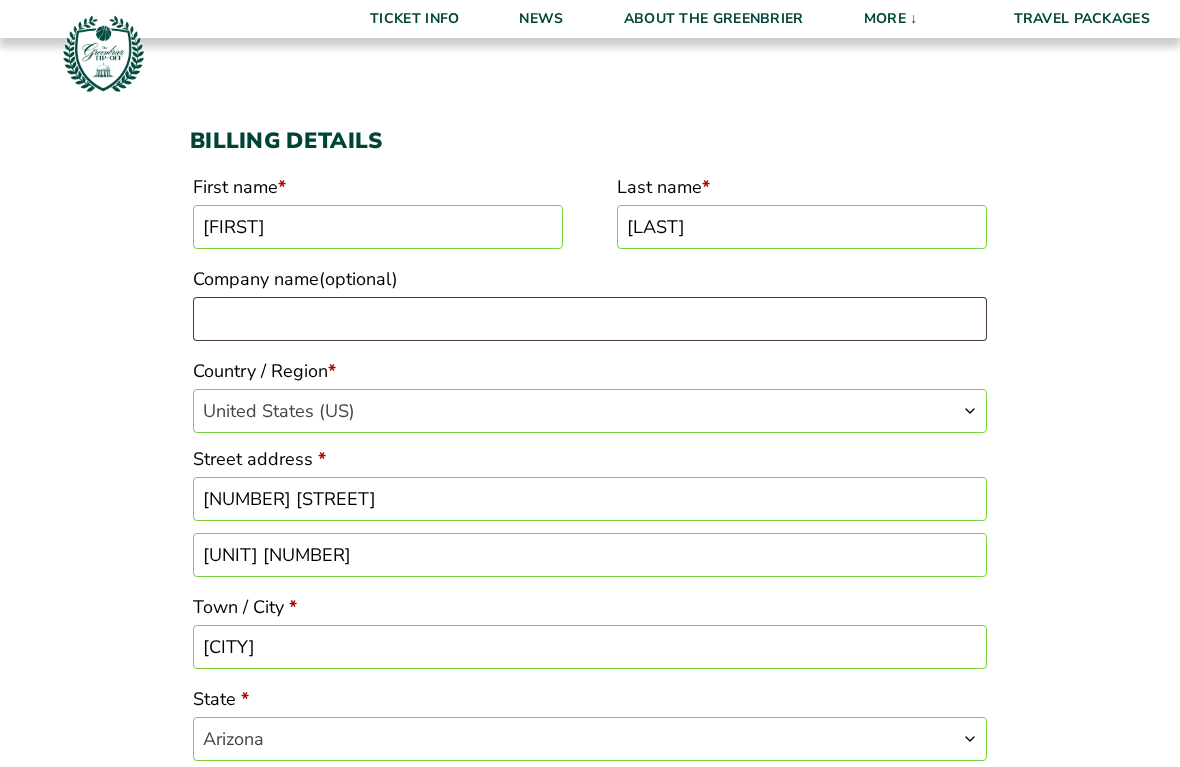 scroll, scrollTop: 205, scrollLeft: 0, axis: vertical 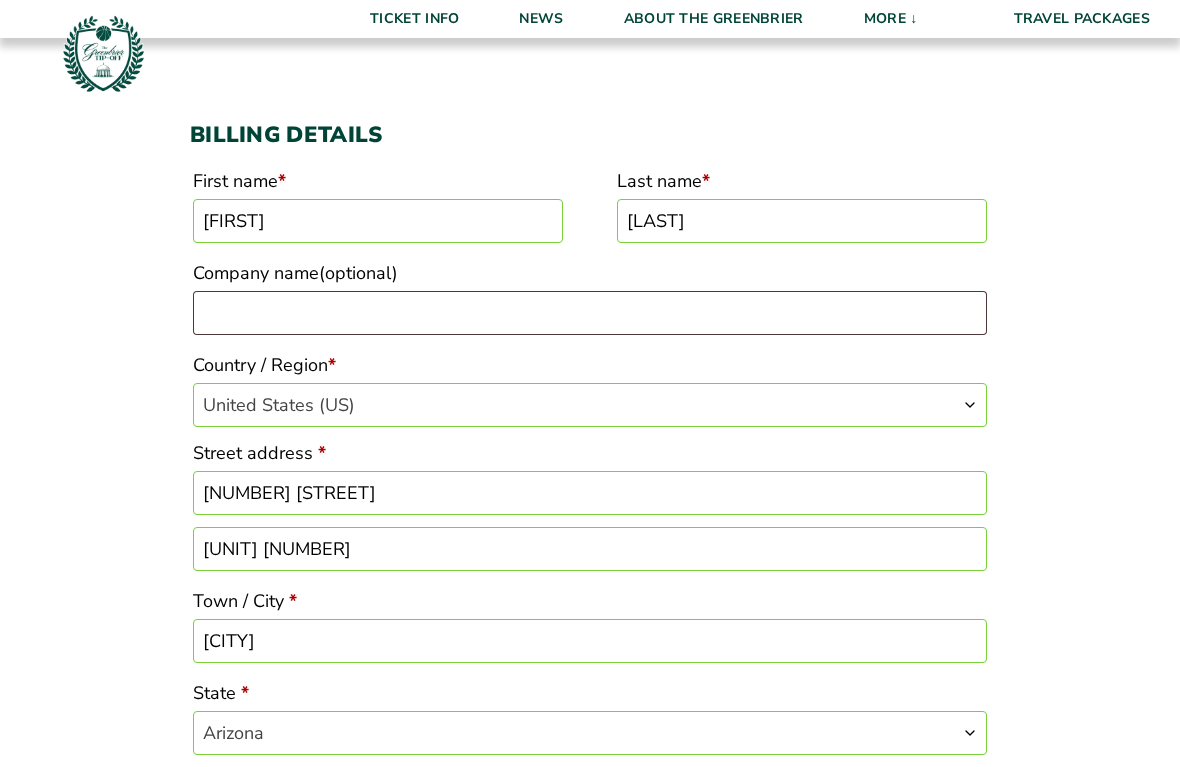 click on "[NUMBER] [STREET]" at bounding box center (590, 493) 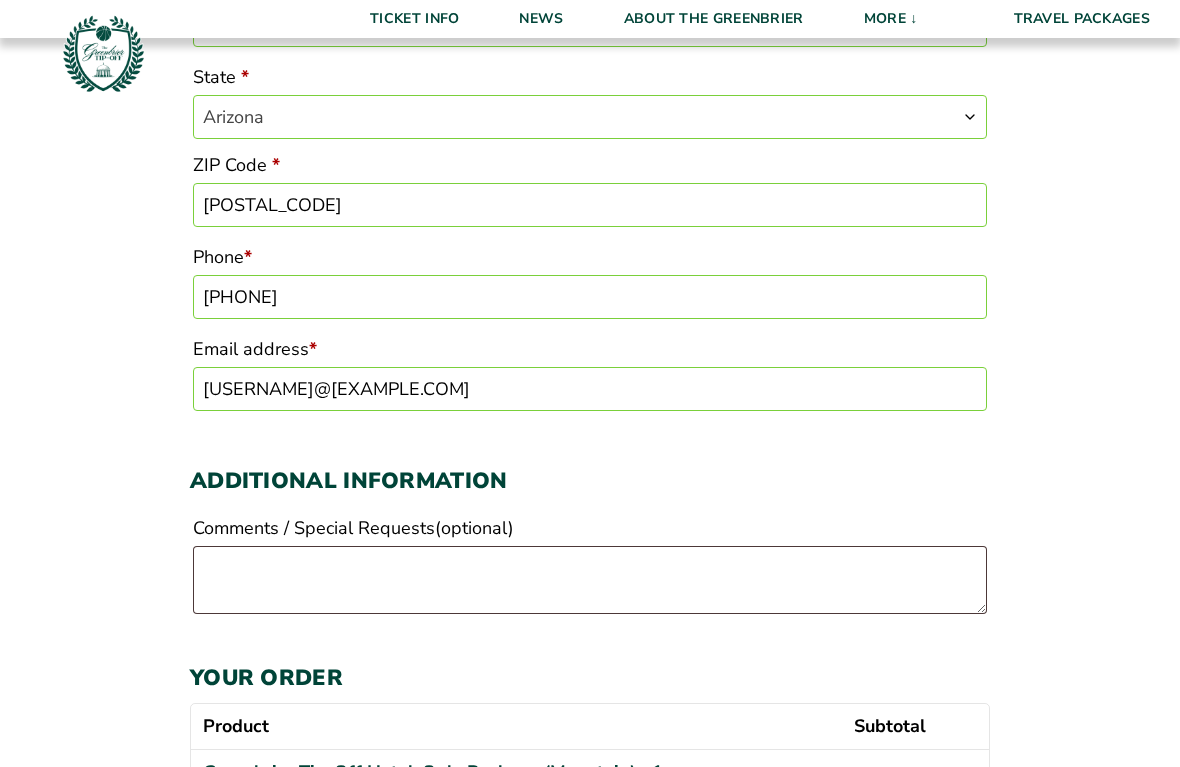 scroll, scrollTop: 834, scrollLeft: 0, axis: vertical 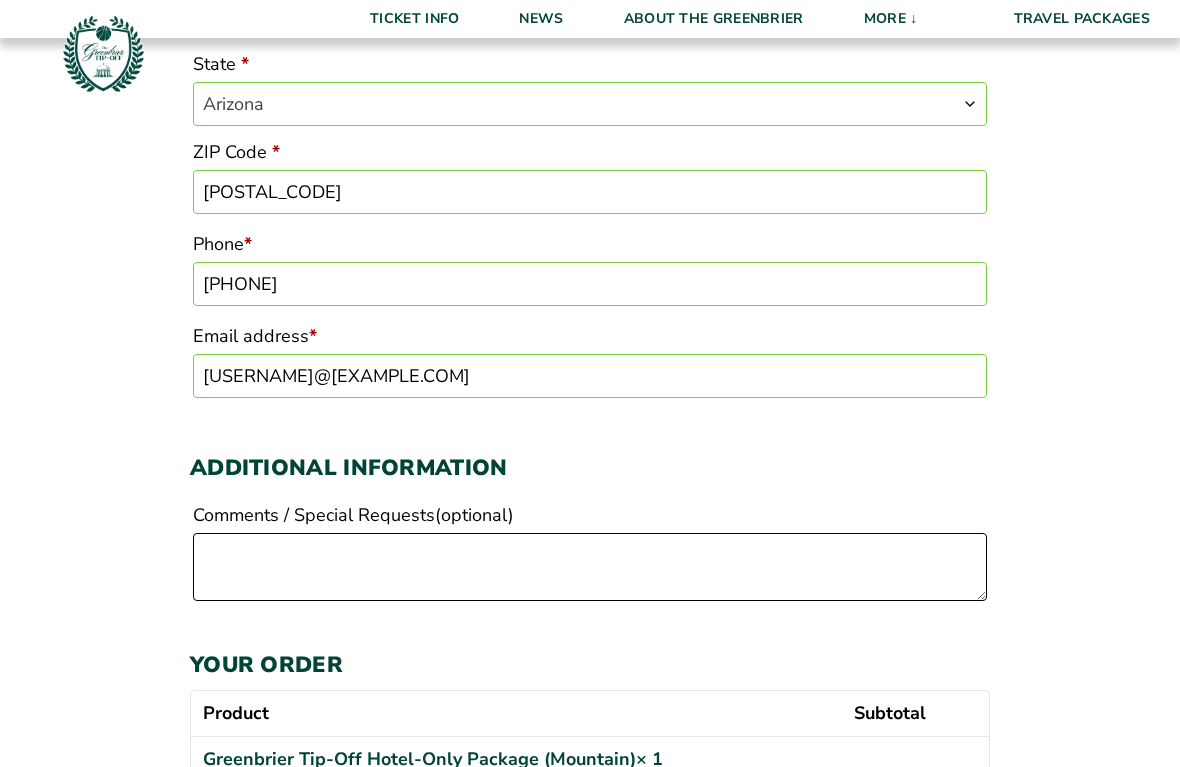 click on "Comments / Special Requests  (optional)" at bounding box center (590, 567) 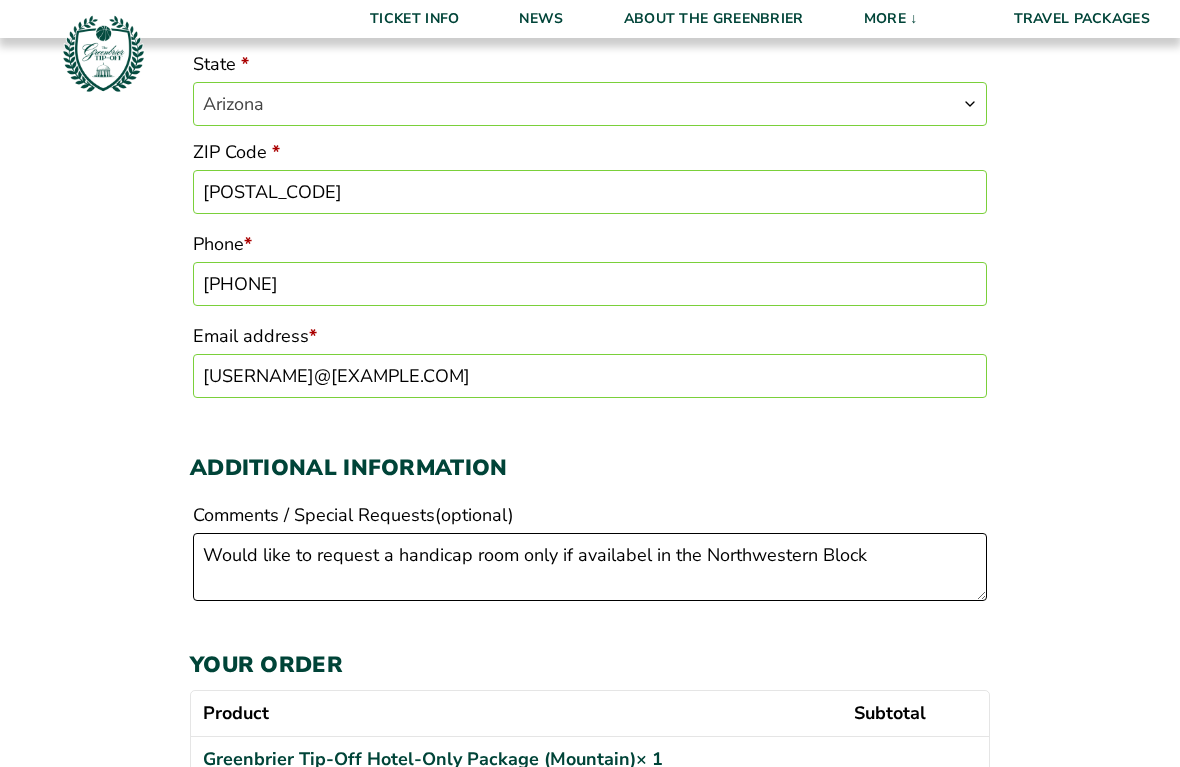 click on "Would like to request a handicap room only if availabel in the Northwestern Block" at bounding box center [590, 567] 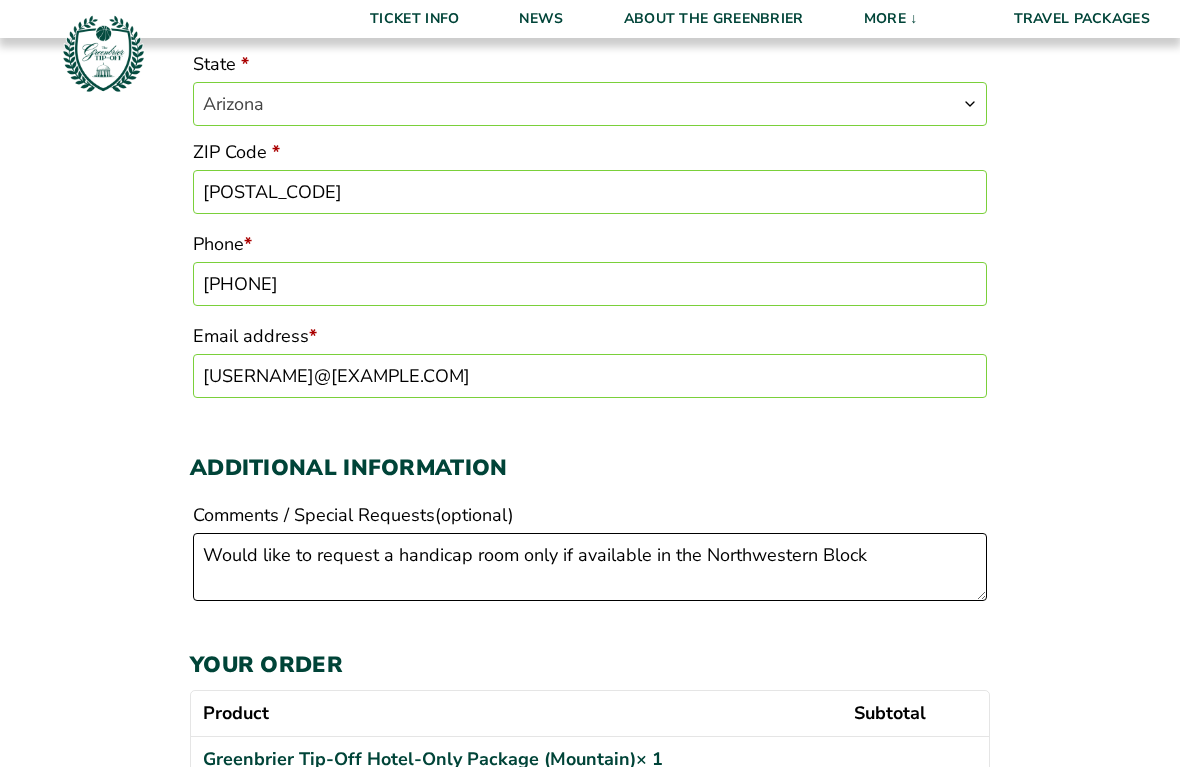 drag, startPoint x: 863, startPoint y: 556, endPoint x: 906, endPoint y: 561, distance: 43.289722 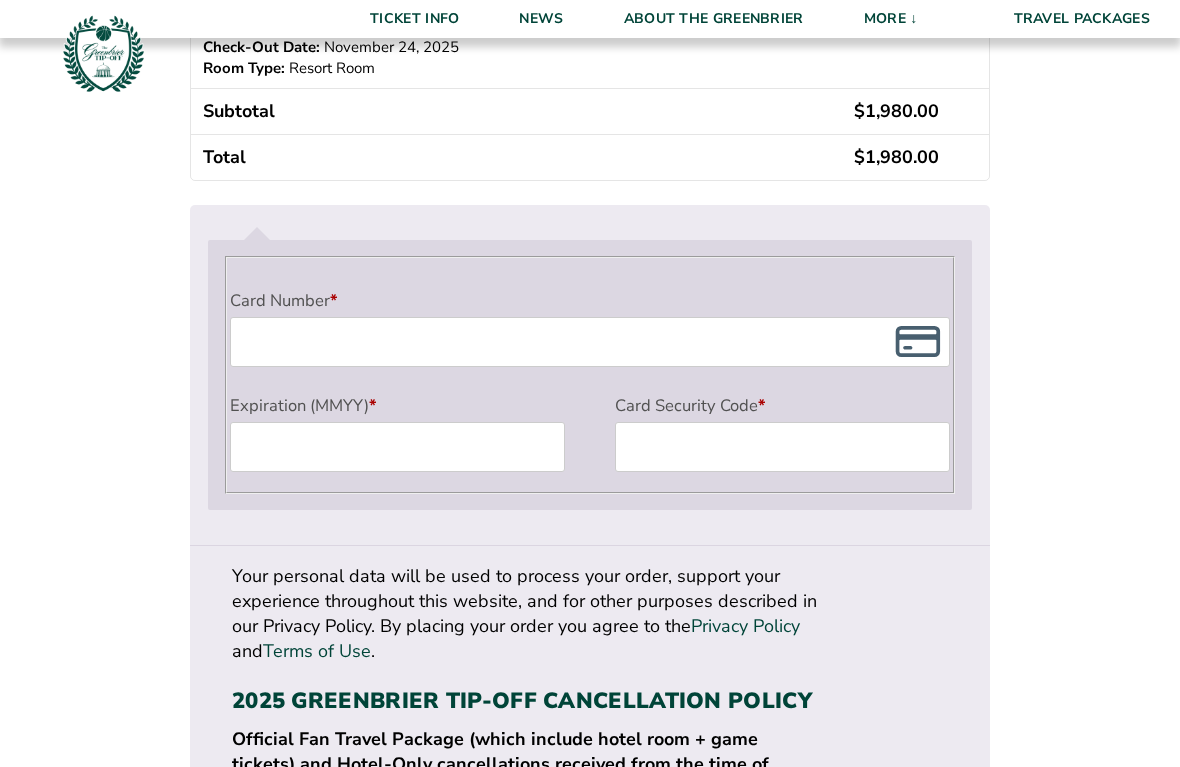 scroll, scrollTop: 1709, scrollLeft: 0, axis: vertical 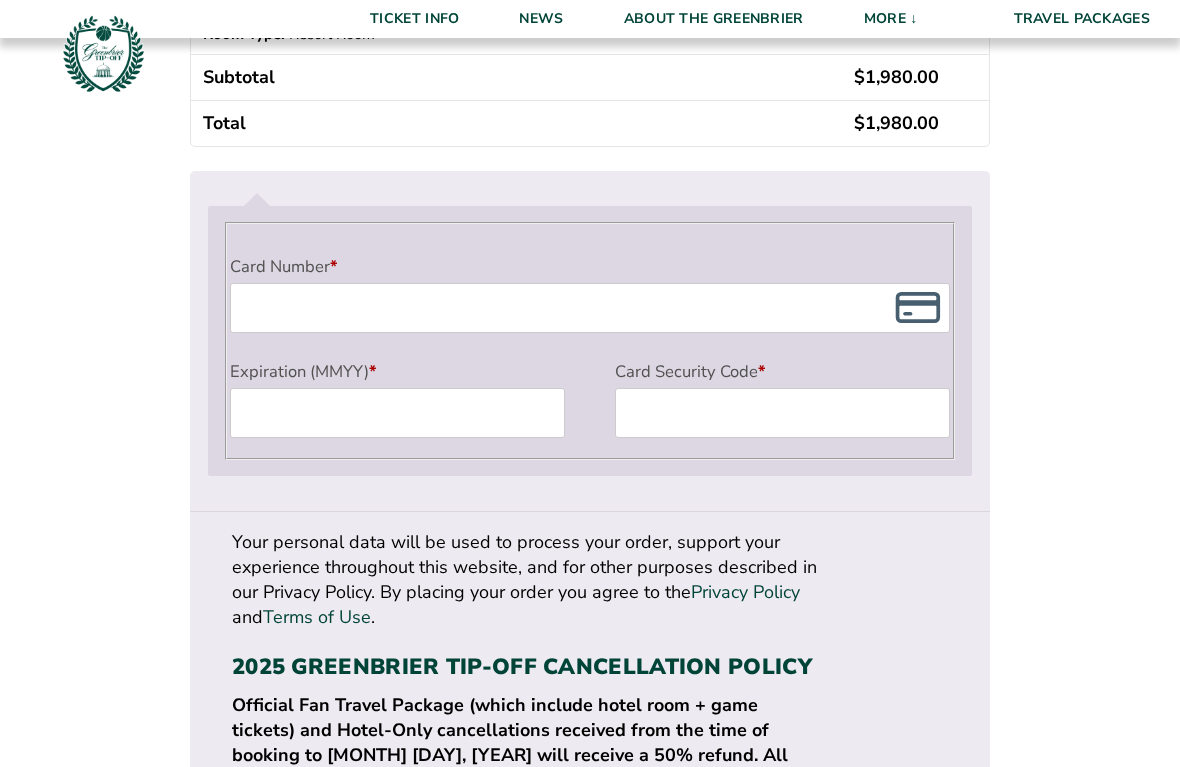 type on "Would like to request a handicap room only if available in the Northwestern Block." 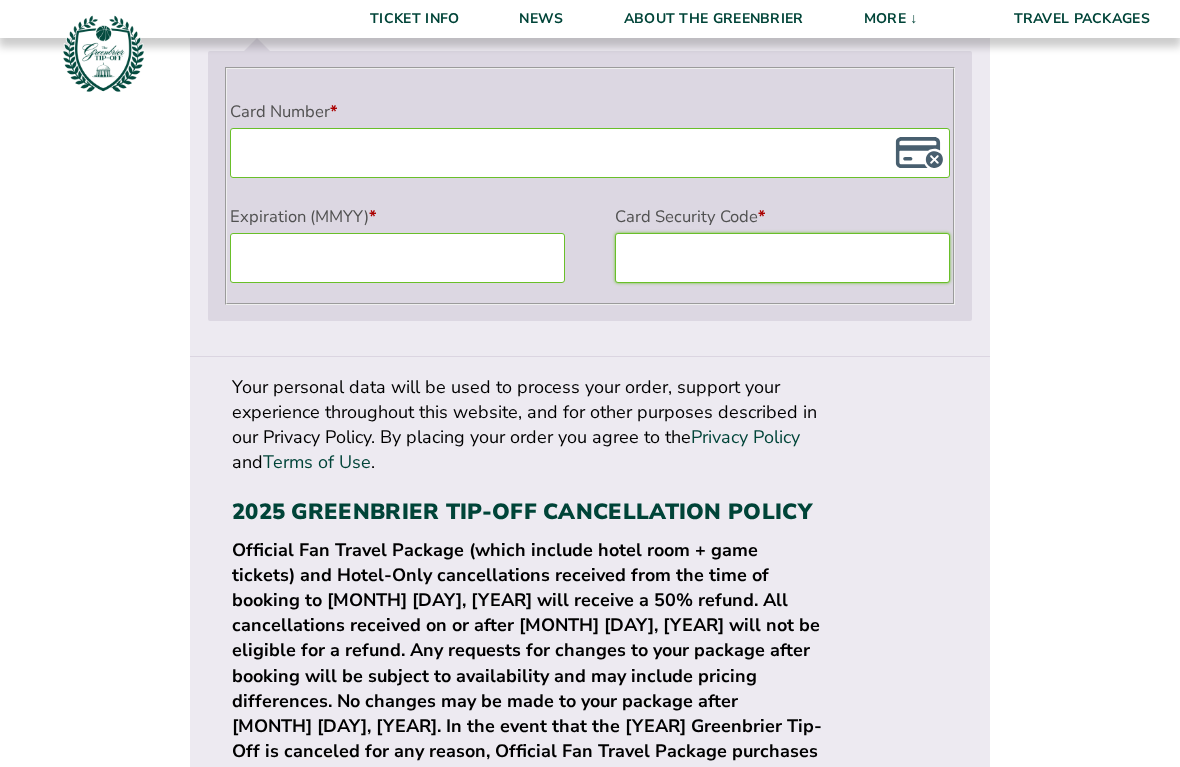 scroll, scrollTop: 1911, scrollLeft: 0, axis: vertical 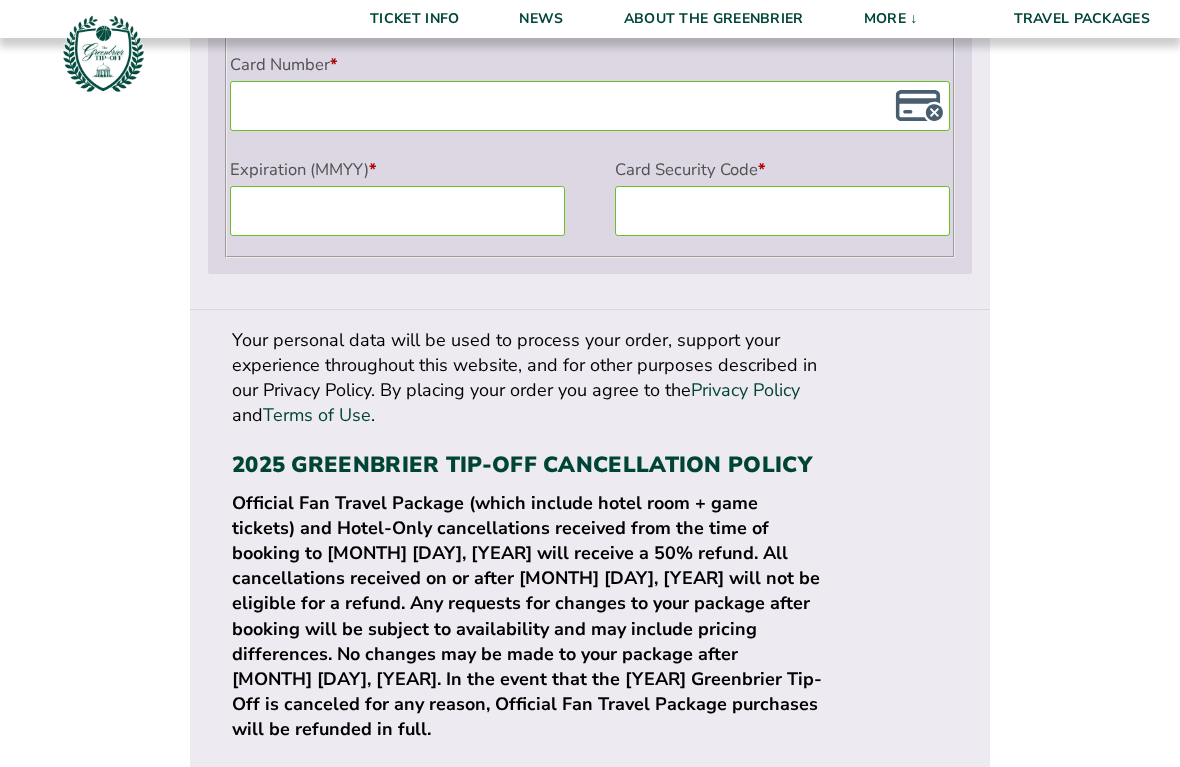 click on "Place order" at bounding box center (897, 786) 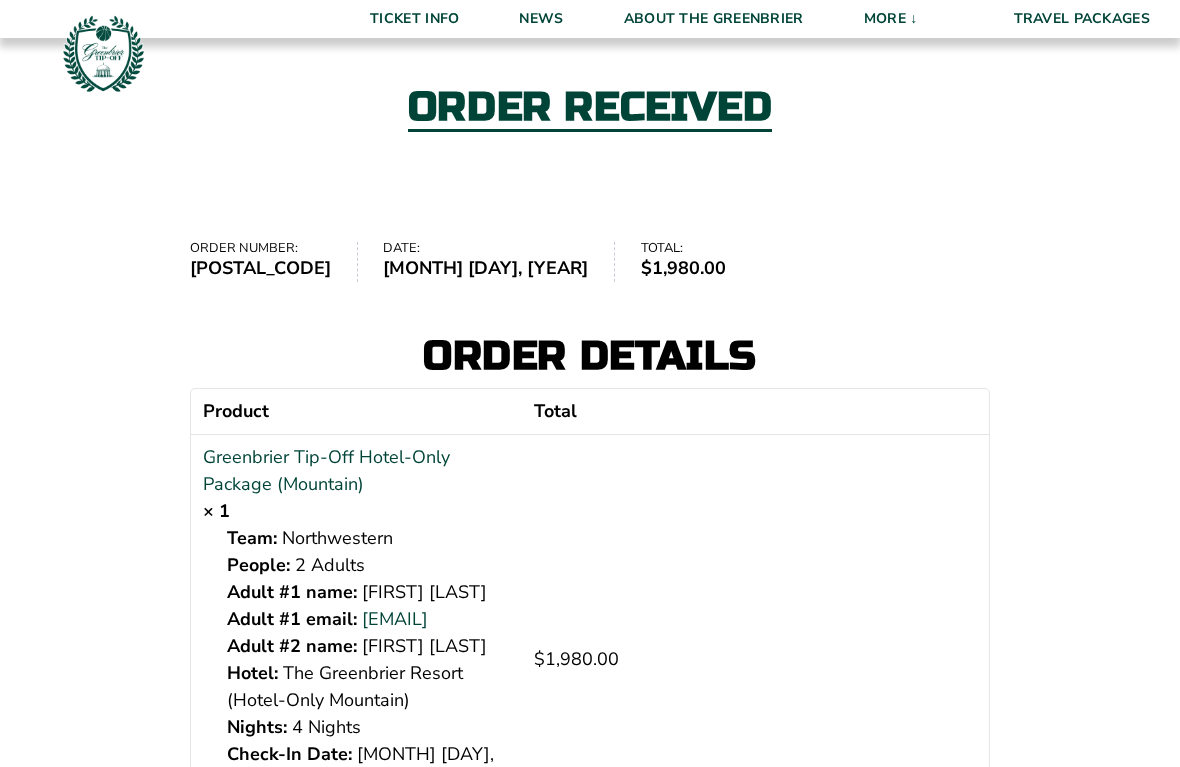 scroll, scrollTop: 0, scrollLeft: 0, axis: both 